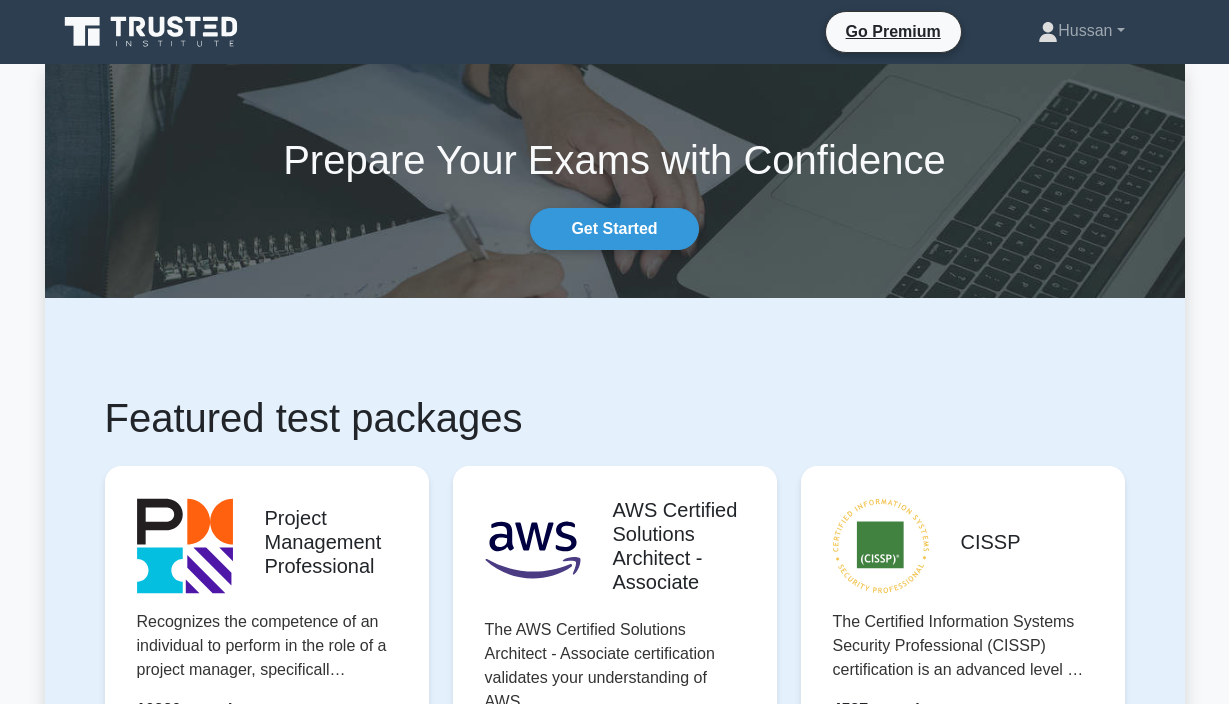 scroll, scrollTop: 0, scrollLeft: 0, axis: both 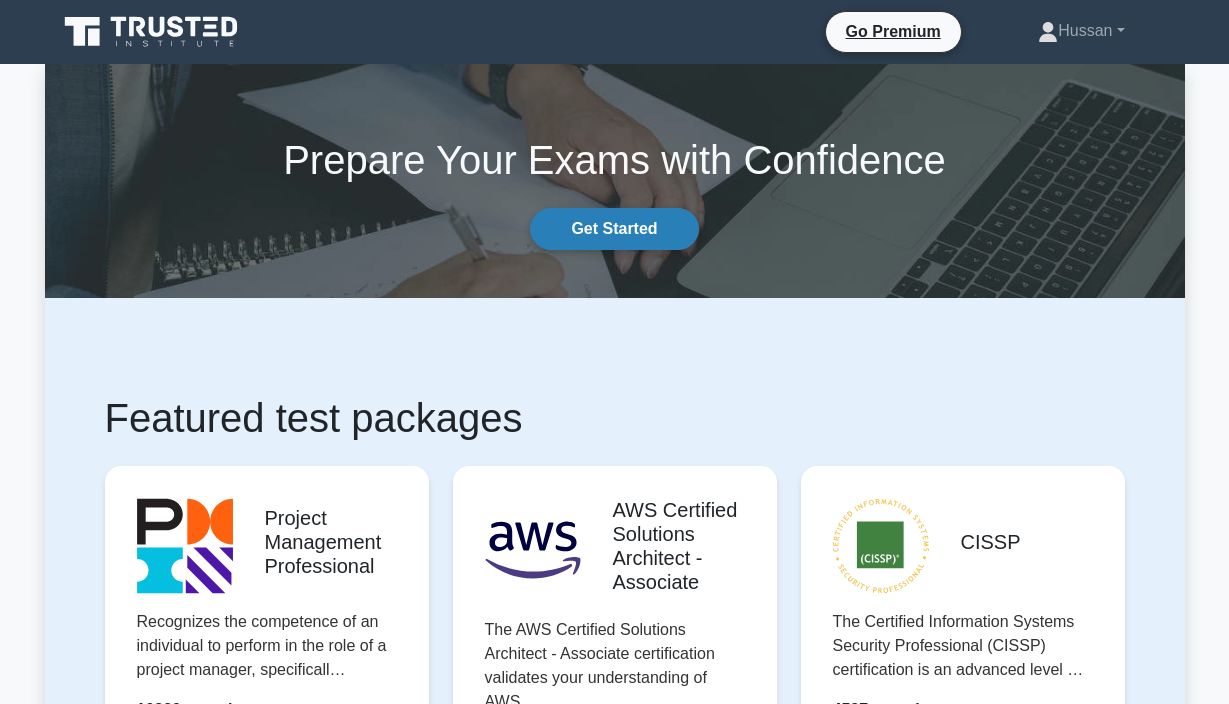 click on "Get Started" at bounding box center [614, 229] 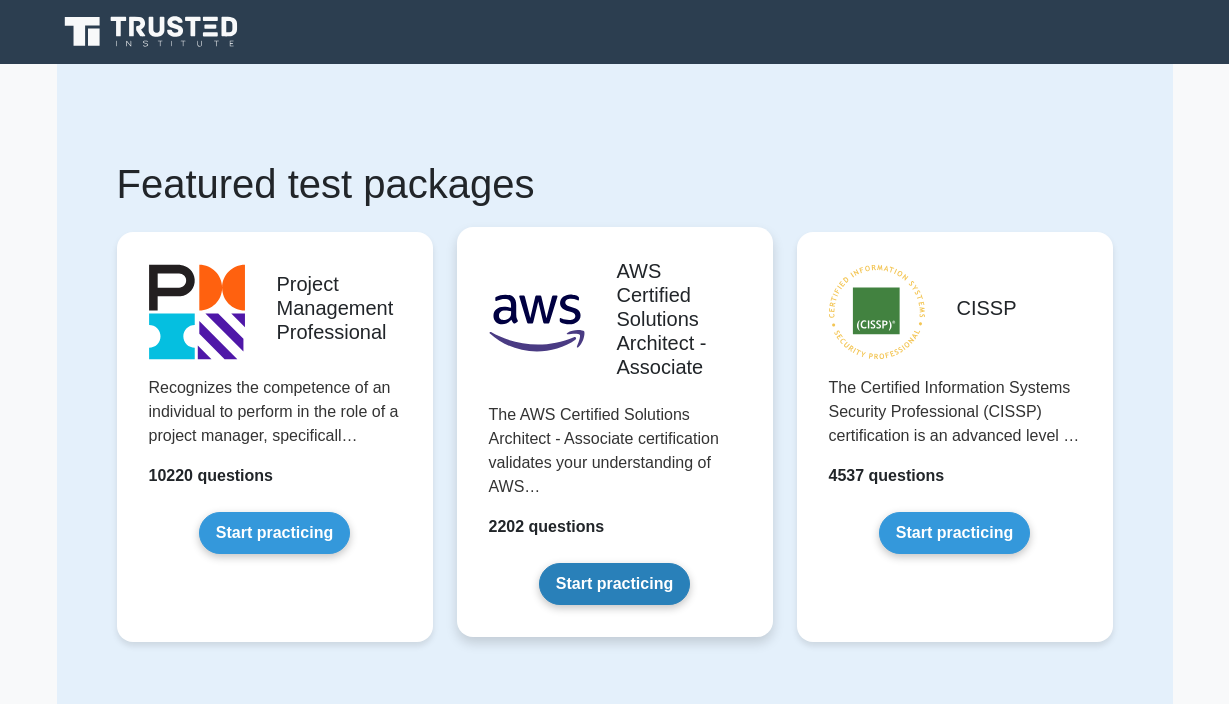 scroll, scrollTop: 0, scrollLeft: 0, axis: both 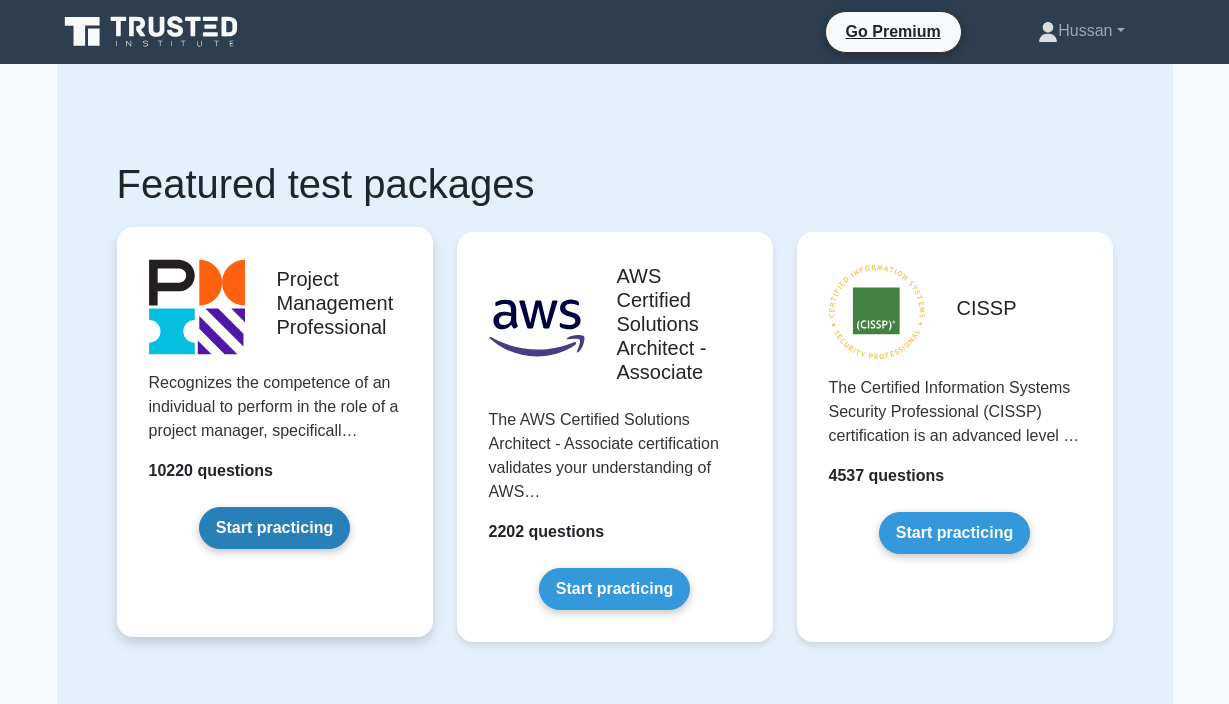click on "Start practicing" at bounding box center (274, 528) 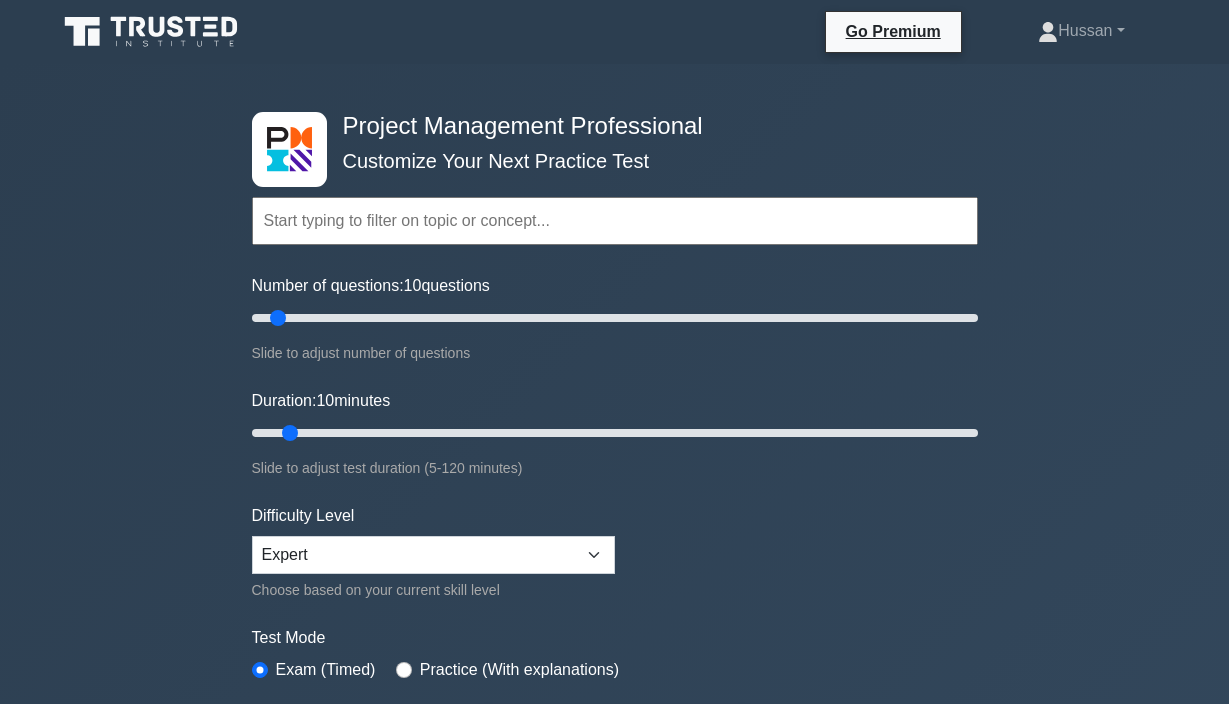 scroll, scrollTop: 0, scrollLeft: 0, axis: both 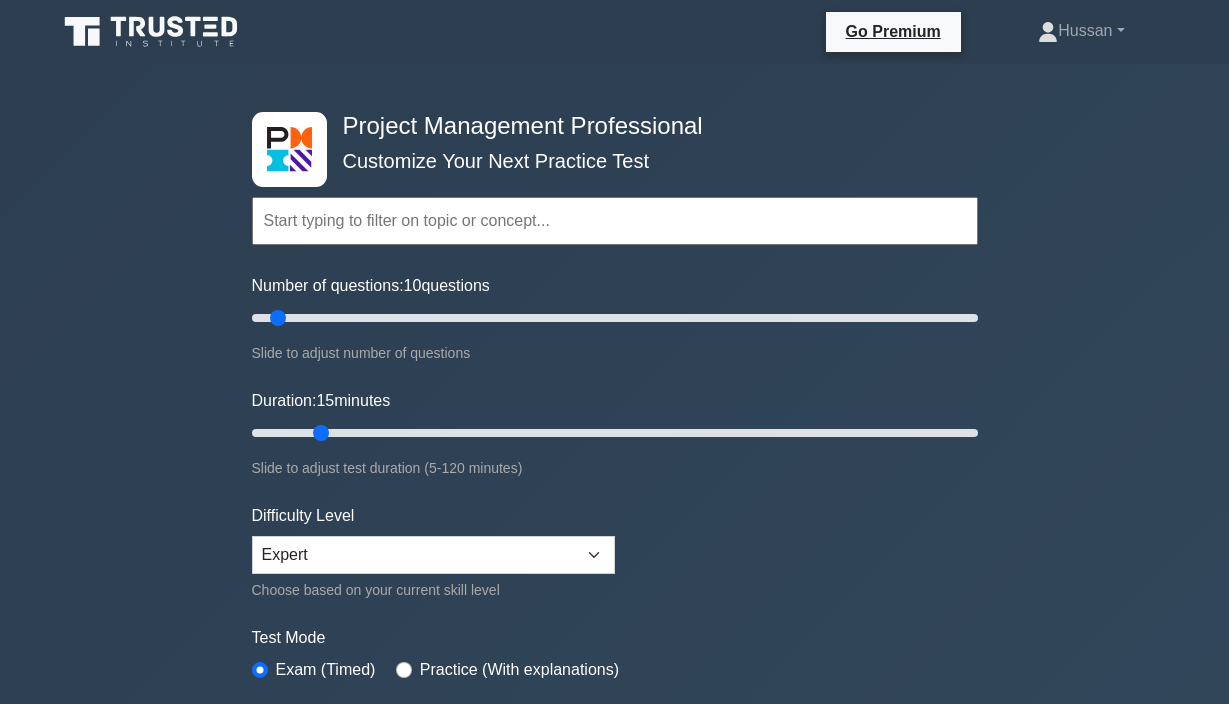 click on "Duration:  15  minutes" at bounding box center [615, 433] 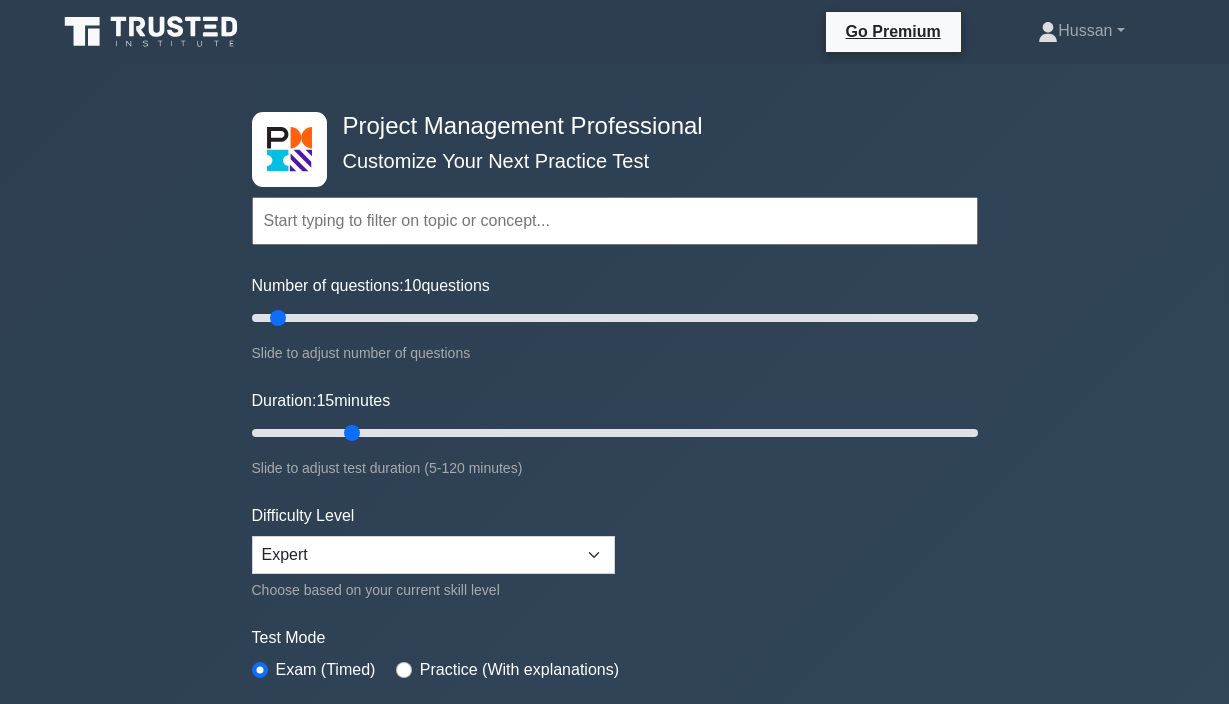 type on "20" 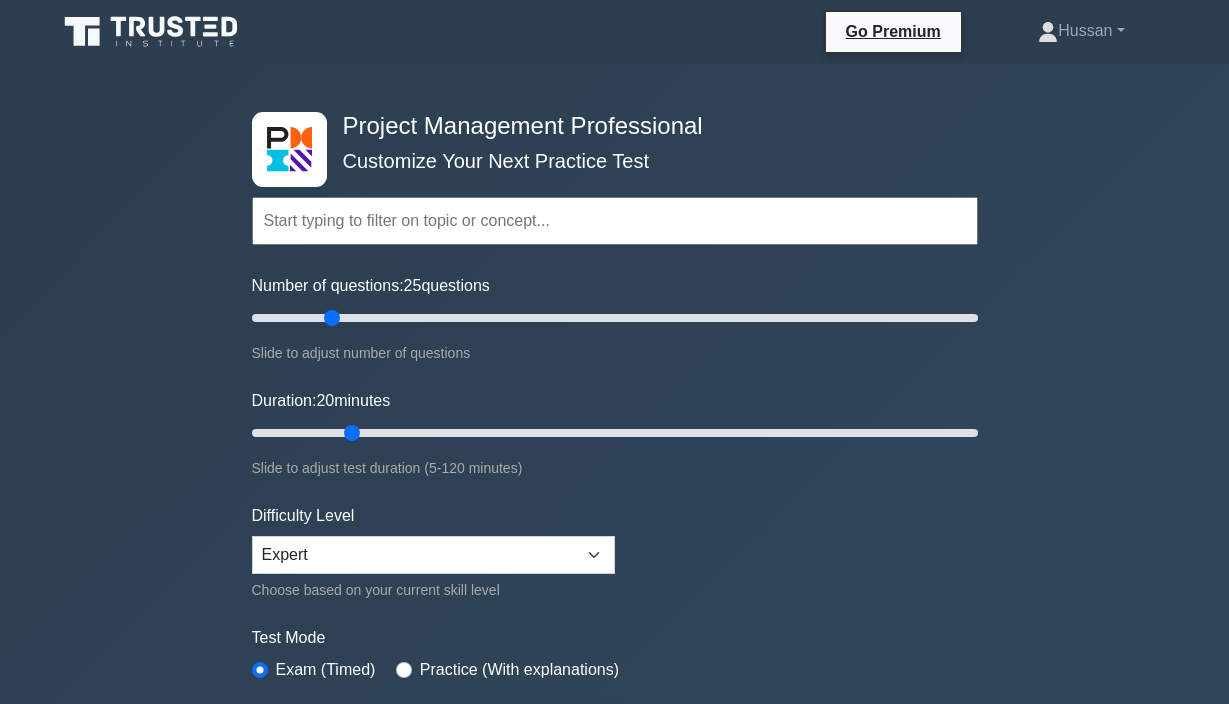 click on "Number of questions:  25  questions" at bounding box center (615, 318) 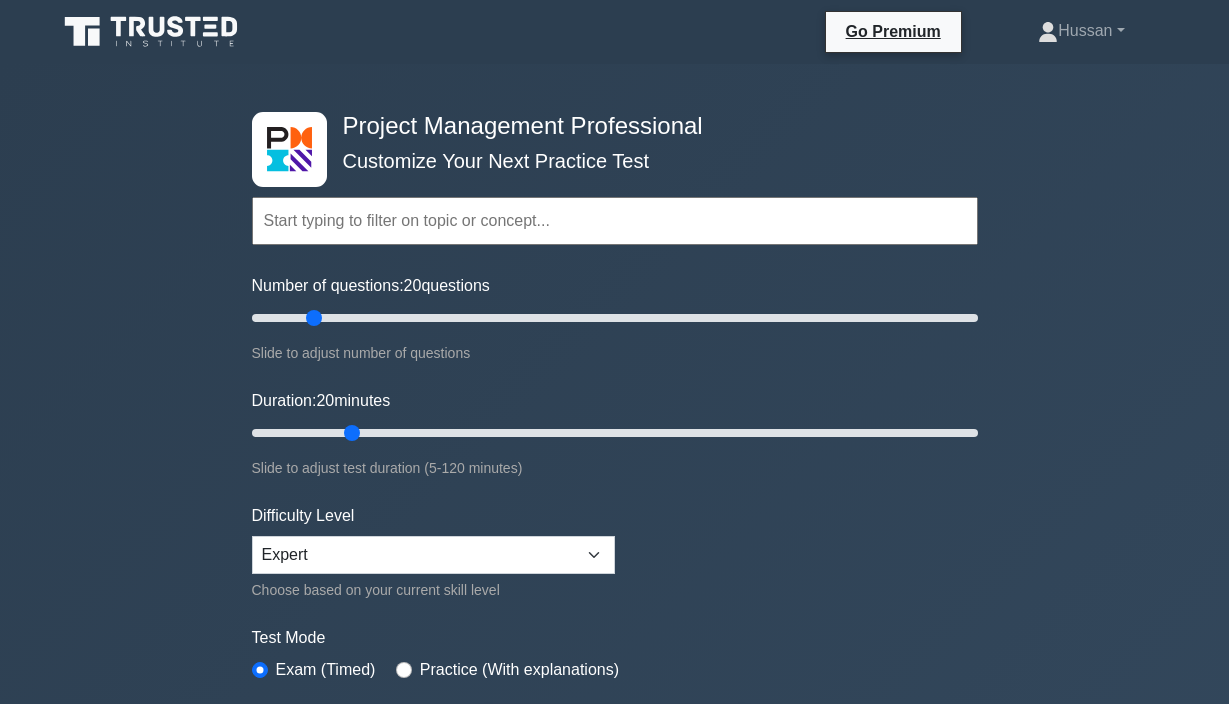 type on "20" 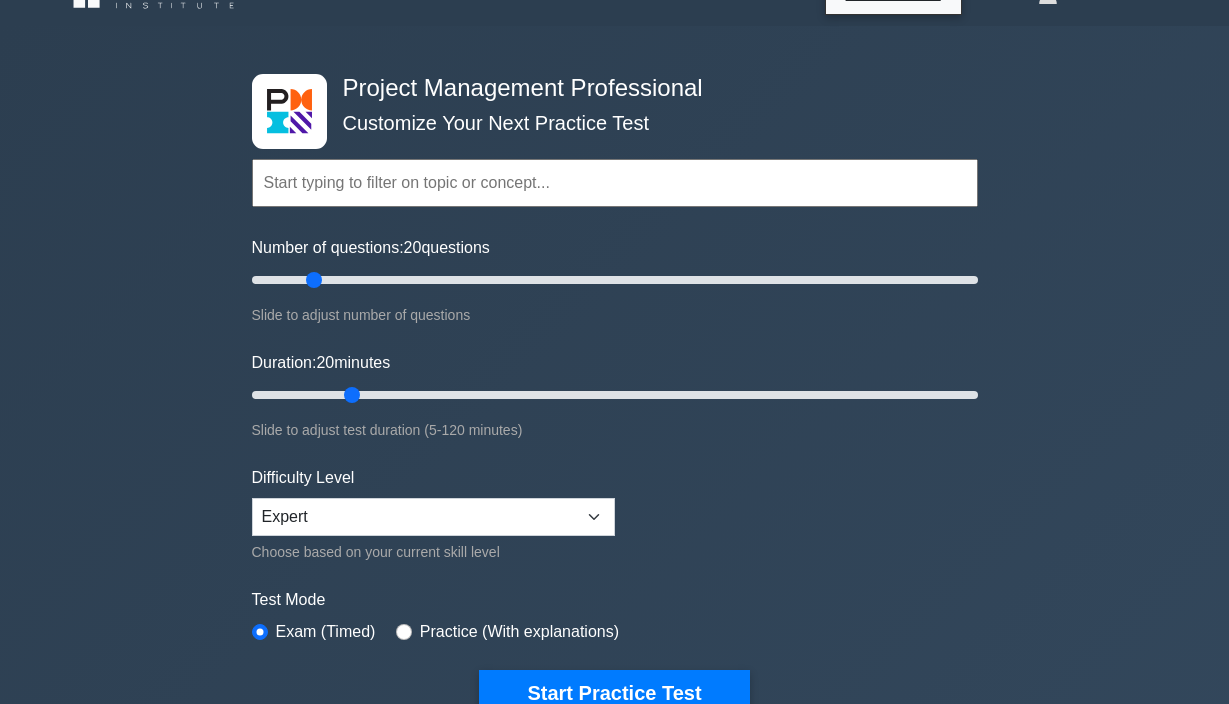 scroll, scrollTop: 40, scrollLeft: 0, axis: vertical 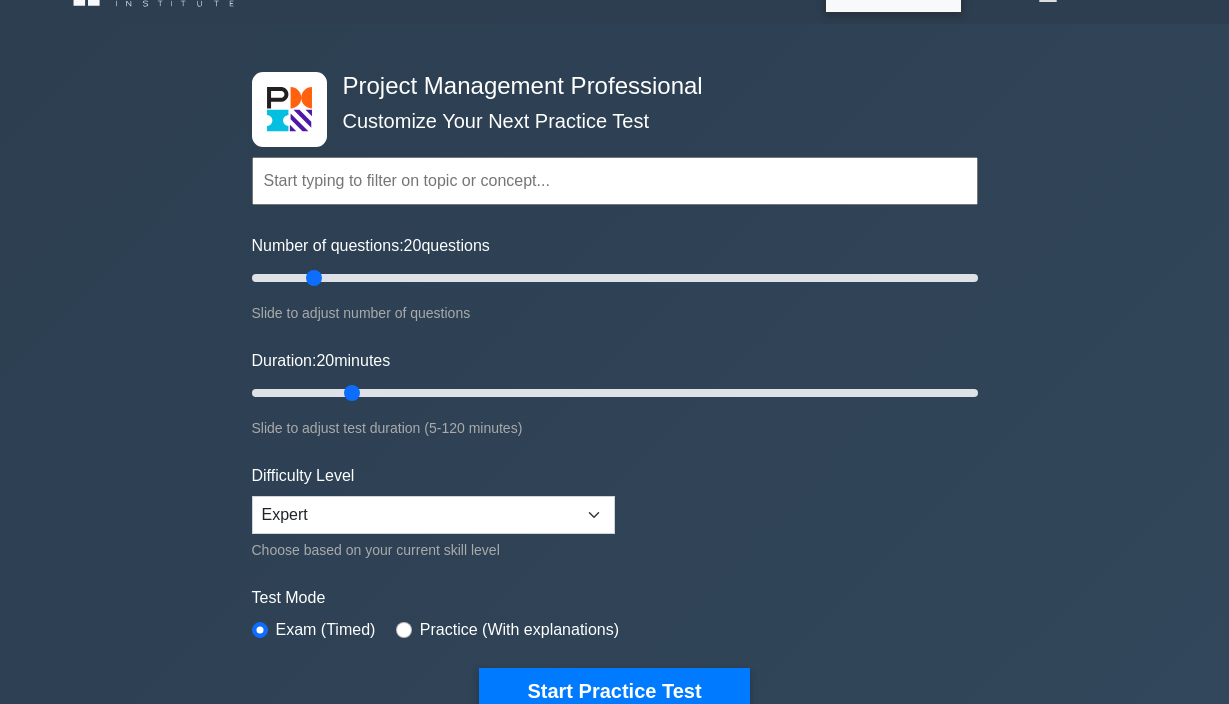 click on "Topics
Scope Management
Time Management
Cost Management
Quality Management
Risk Management
Integration Management
Human Resource Management
Communication Management
Procurement Management" at bounding box center [615, 405] 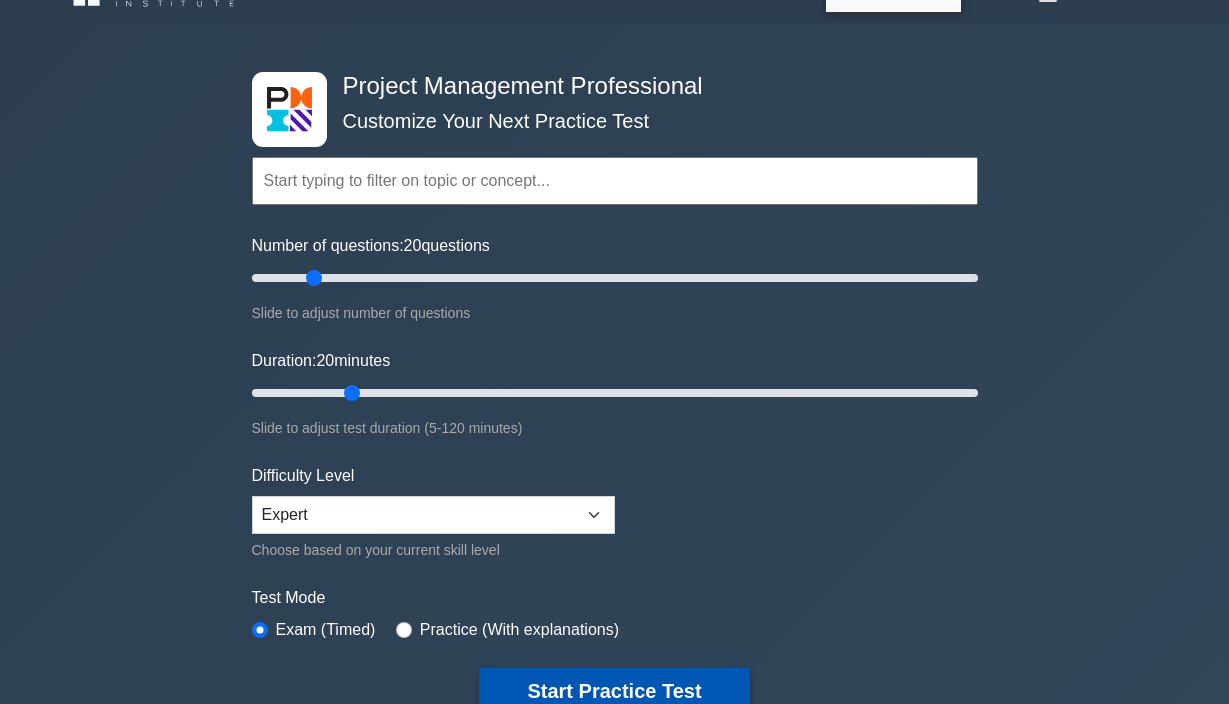 click on "Start Practice Test" at bounding box center (614, 691) 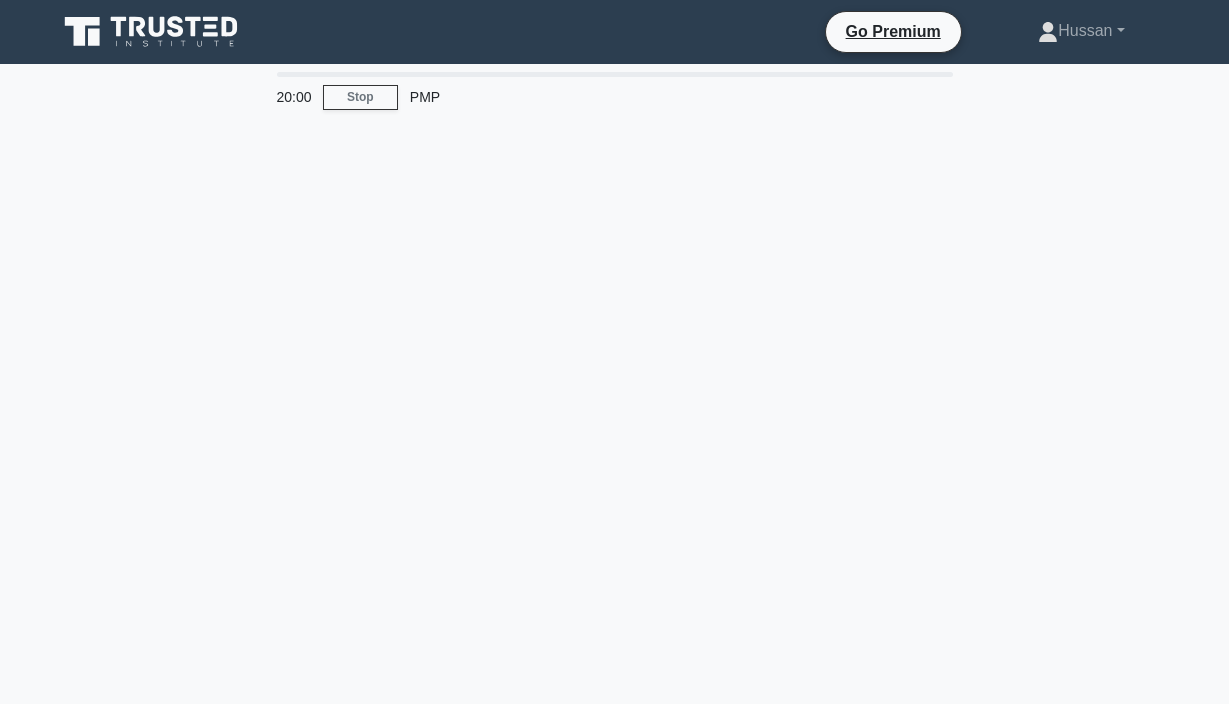 scroll, scrollTop: 0, scrollLeft: 0, axis: both 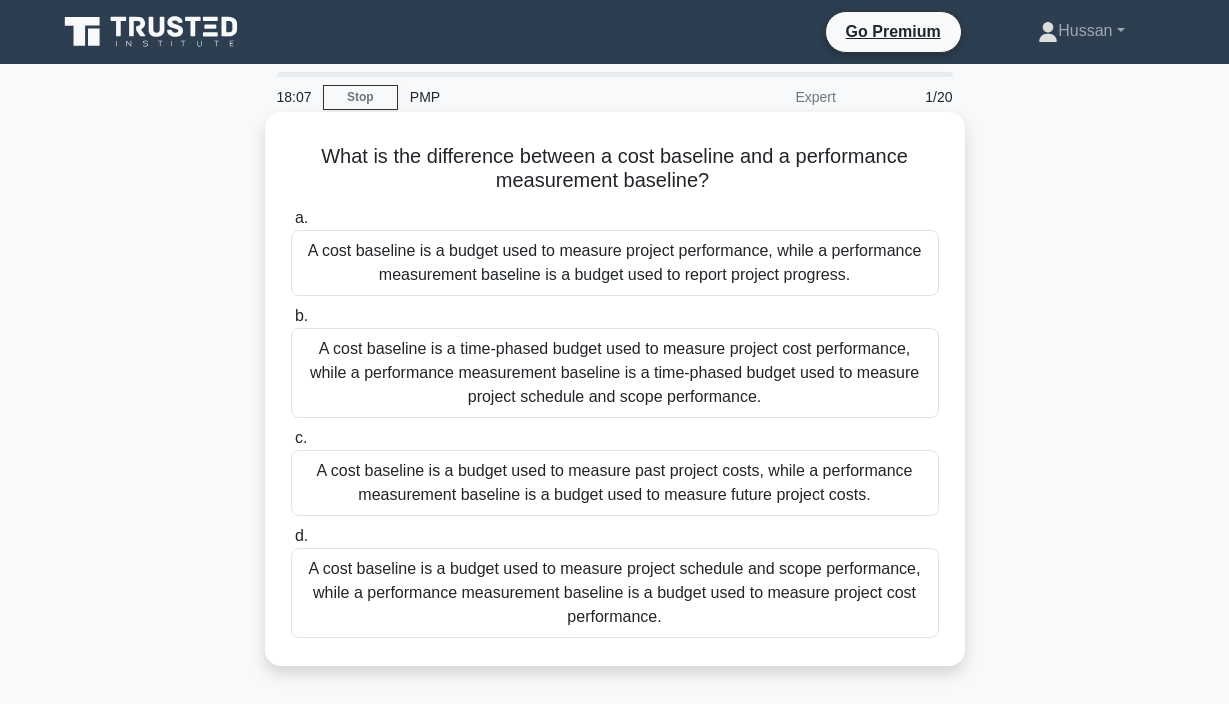 drag, startPoint x: 326, startPoint y: 153, endPoint x: 715, endPoint y: 613, distance: 602.42926 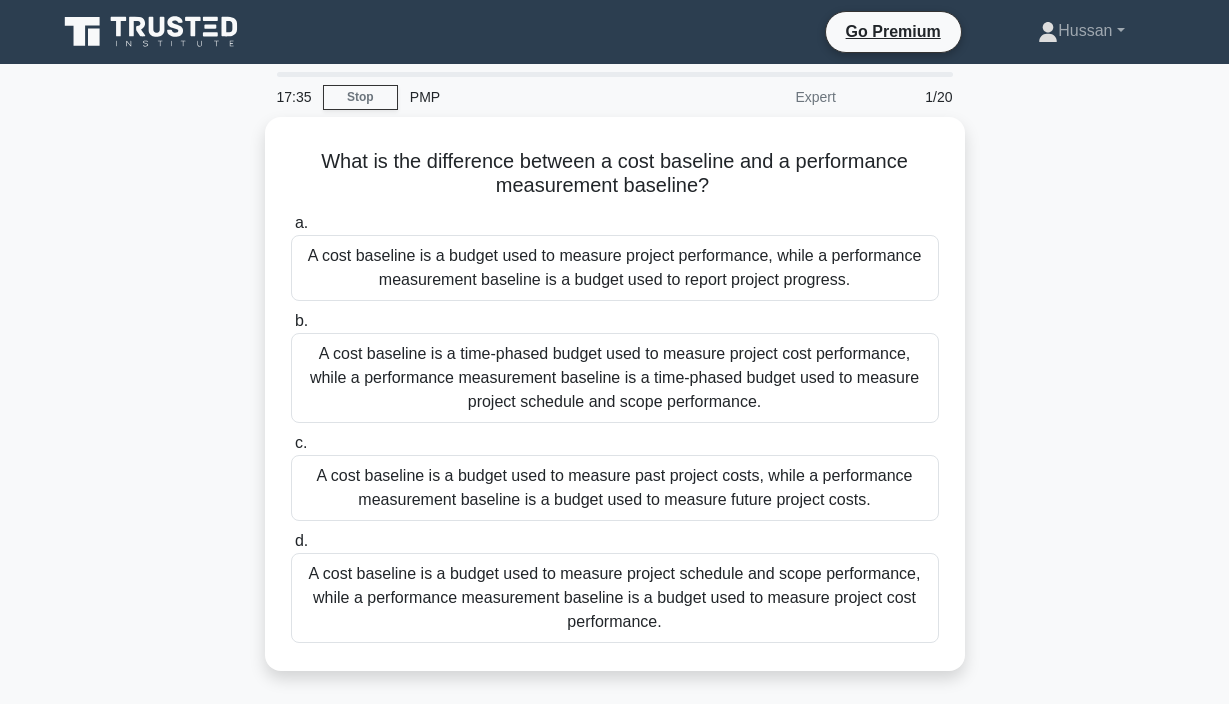 click on "What is the difference between a cost baseline and a performance measurement baseline?
.spinner_0XTQ{transform-origin:center;animation:spinner_y6GP .75s linear infinite}@keyframes spinner_y6GP{100%{transform:rotate(360deg)}}
a.
A cost baseline is a budget used to measure project performance, while a performance measurement baseline is a budget used to report project progress.
b. c. d." at bounding box center (615, 406) 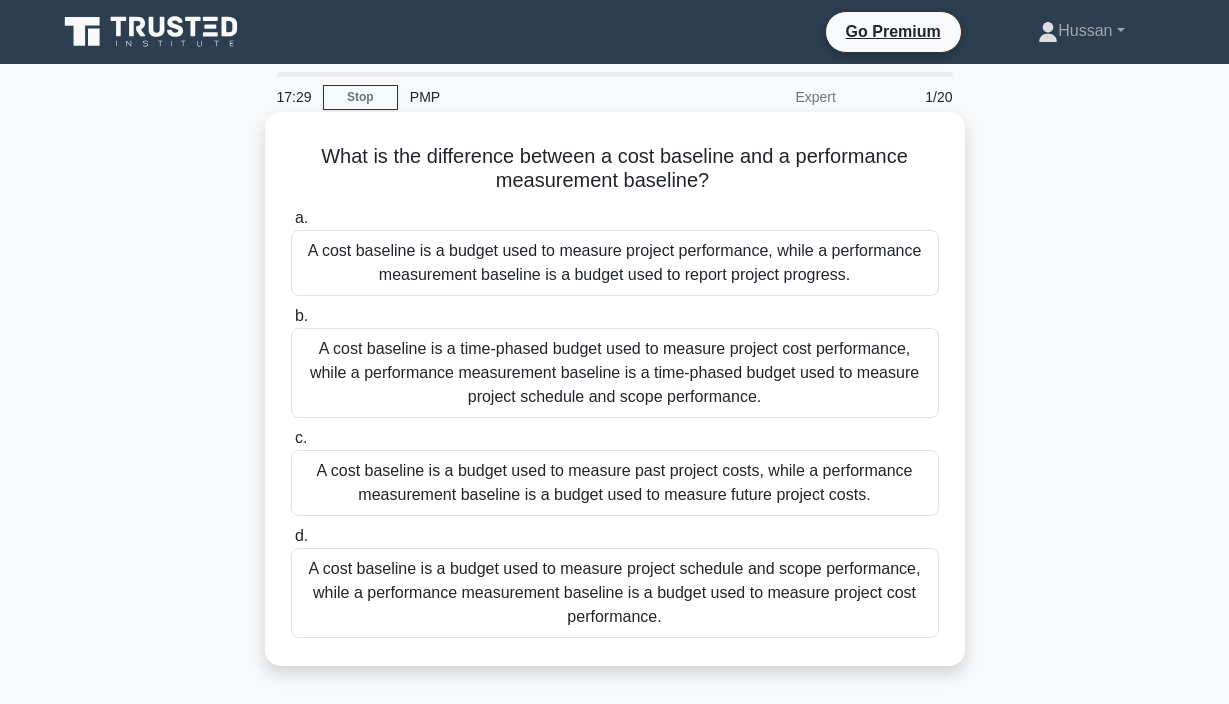 click on "A cost baseline is a time-phased budget used to measure project cost performance, while a performance measurement baseline is a time-phased budget used to measure project schedule and scope performance." at bounding box center [615, 373] 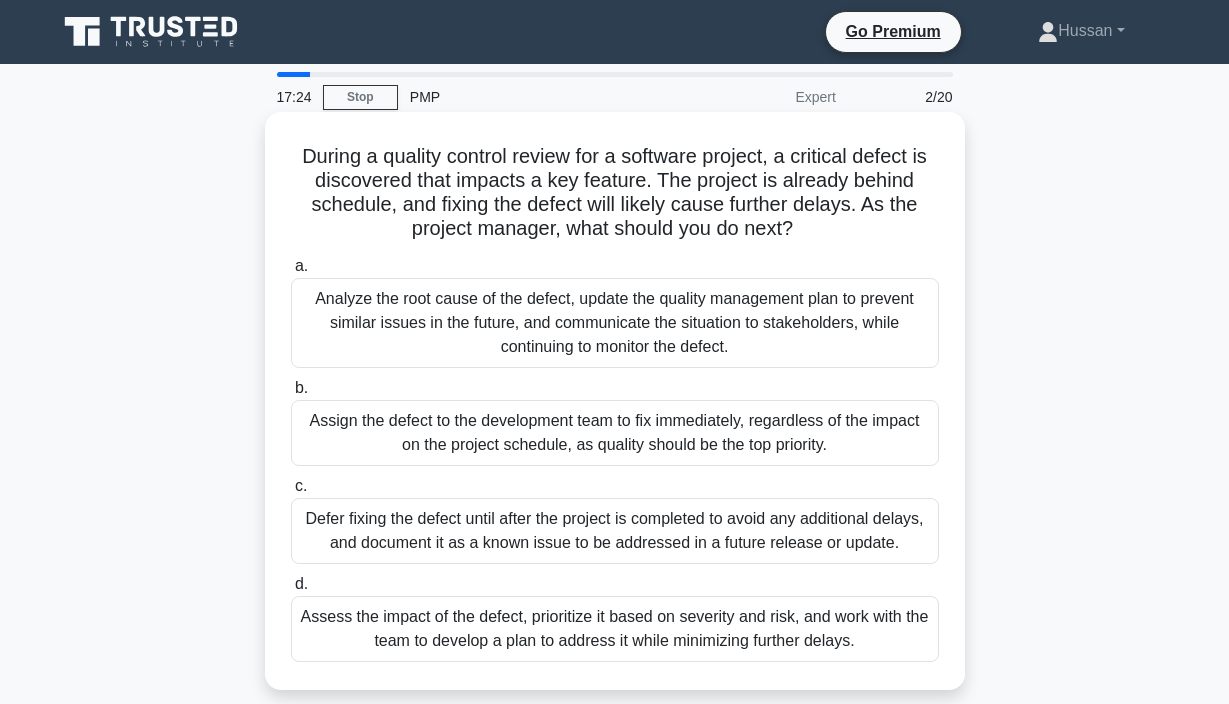 drag, startPoint x: 303, startPoint y: 154, endPoint x: 849, endPoint y: 614, distance: 713.944 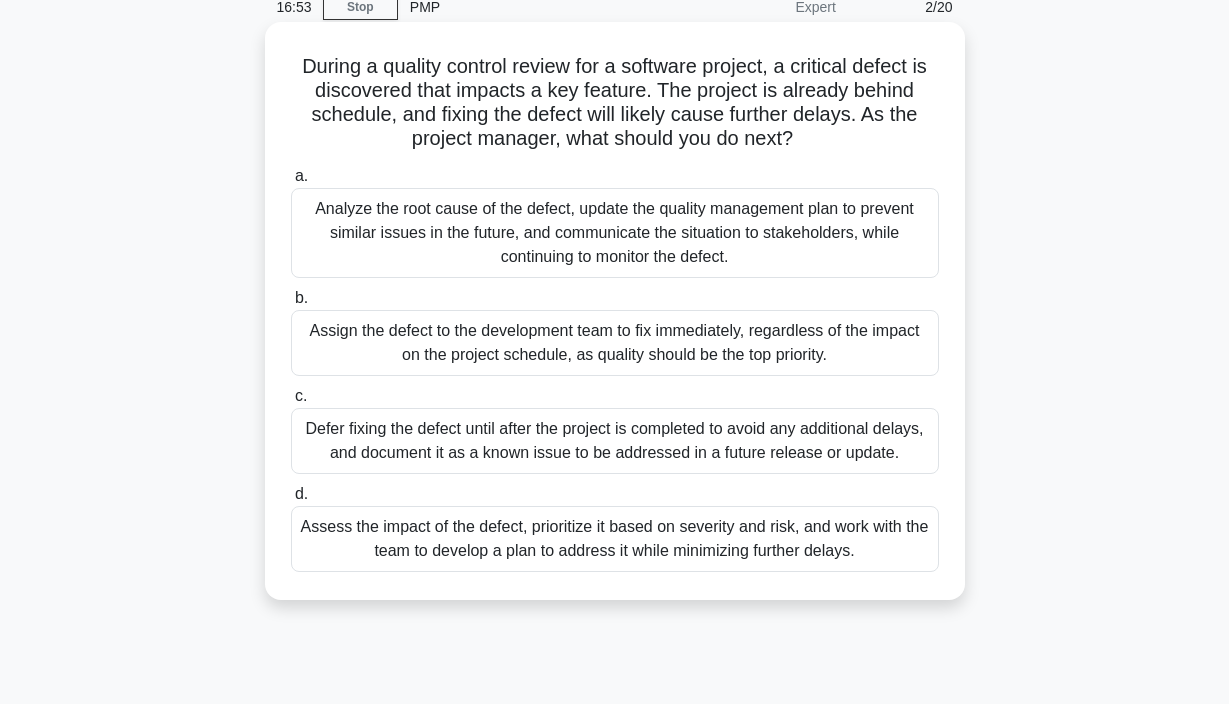 scroll, scrollTop: 94, scrollLeft: 0, axis: vertical 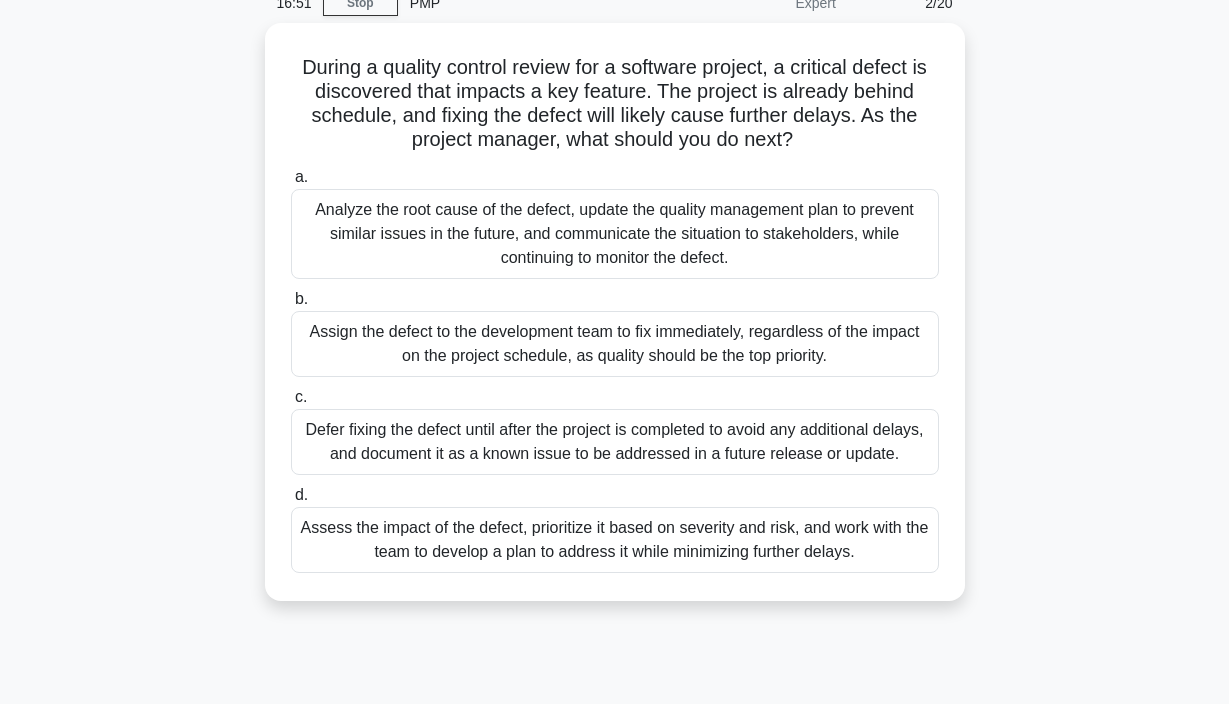 click on "During a quality control review for a software project, a critical defect is discovered that impacts a key feature. The project is already behind schedule, and fixing the defect will likely cause further delays. As the project manager, what should you do next?
.spinner_0XTQ{transform-origin:center;animation:spinner_y6GP .75s linear infinite}@keyframes spinner_y6GP{100%{transform:rotate(360deg)}}
a.
b. c. d." at bounding box center [615, 324] 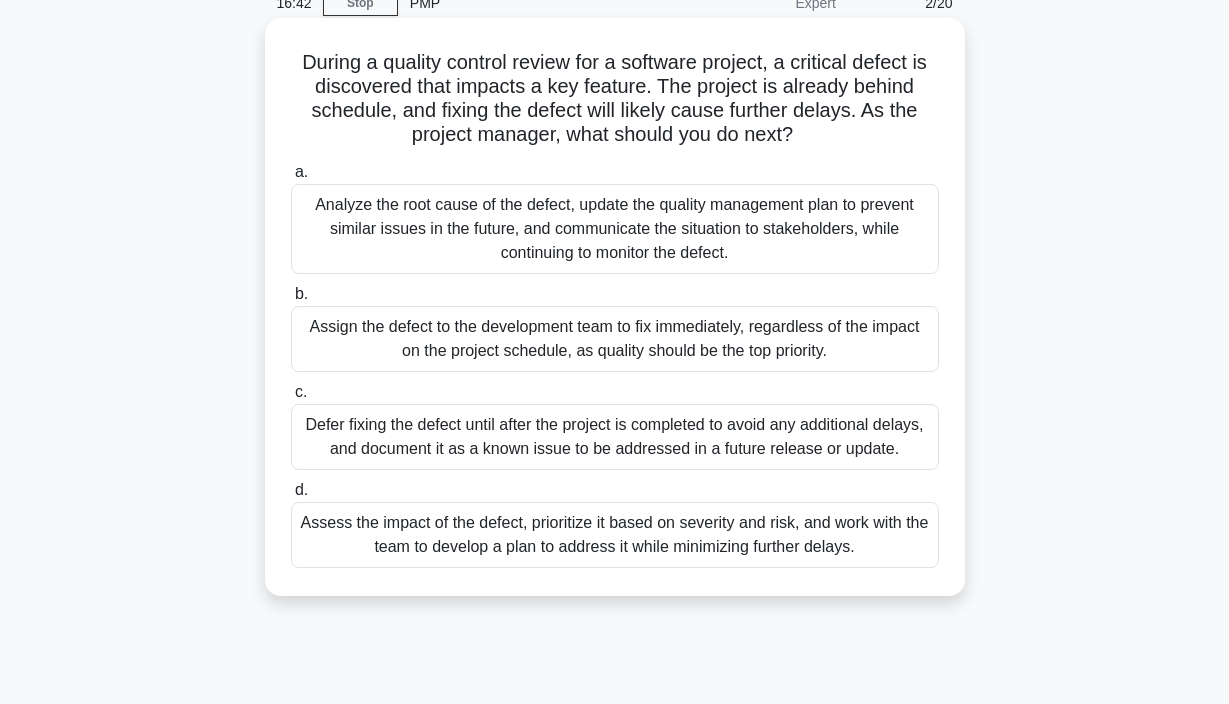click on "Assess the impact of the defect, prioritize it based on severity and risk, and work with the team to develop a plan to address it while minimizing further delays." at bounding box center (615, 535) 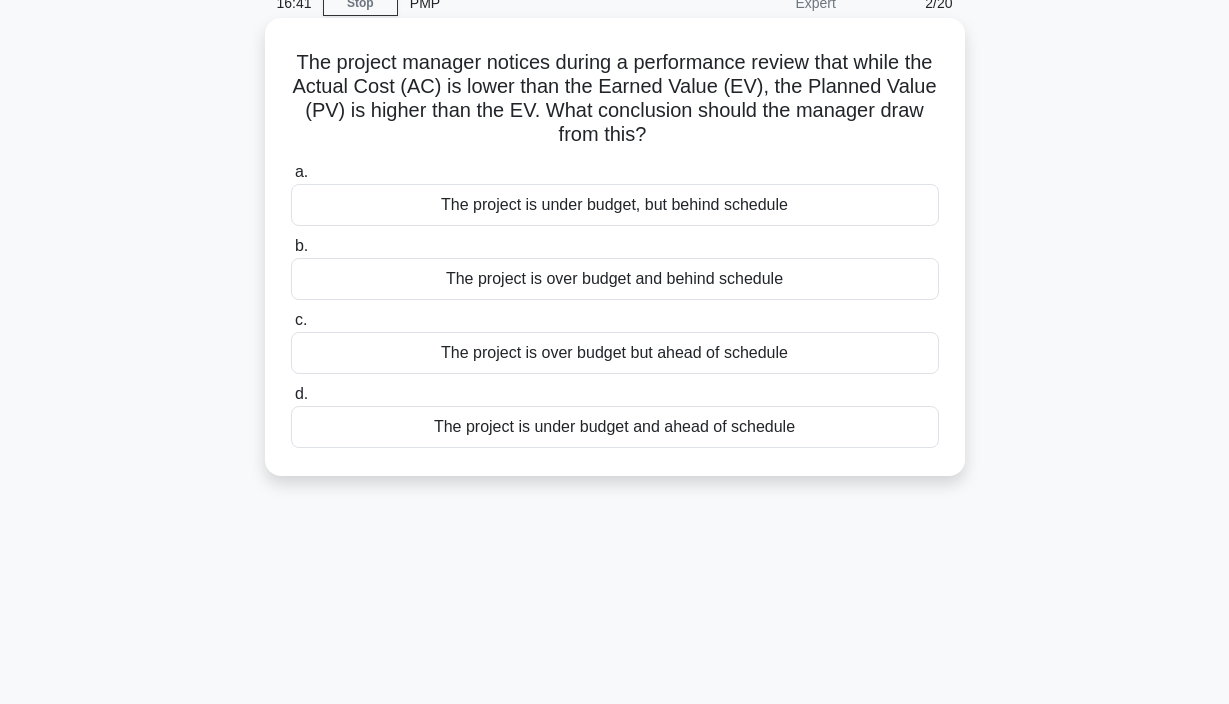 scroll, scrollTop: 0, scrollLeft: 0, axis: both 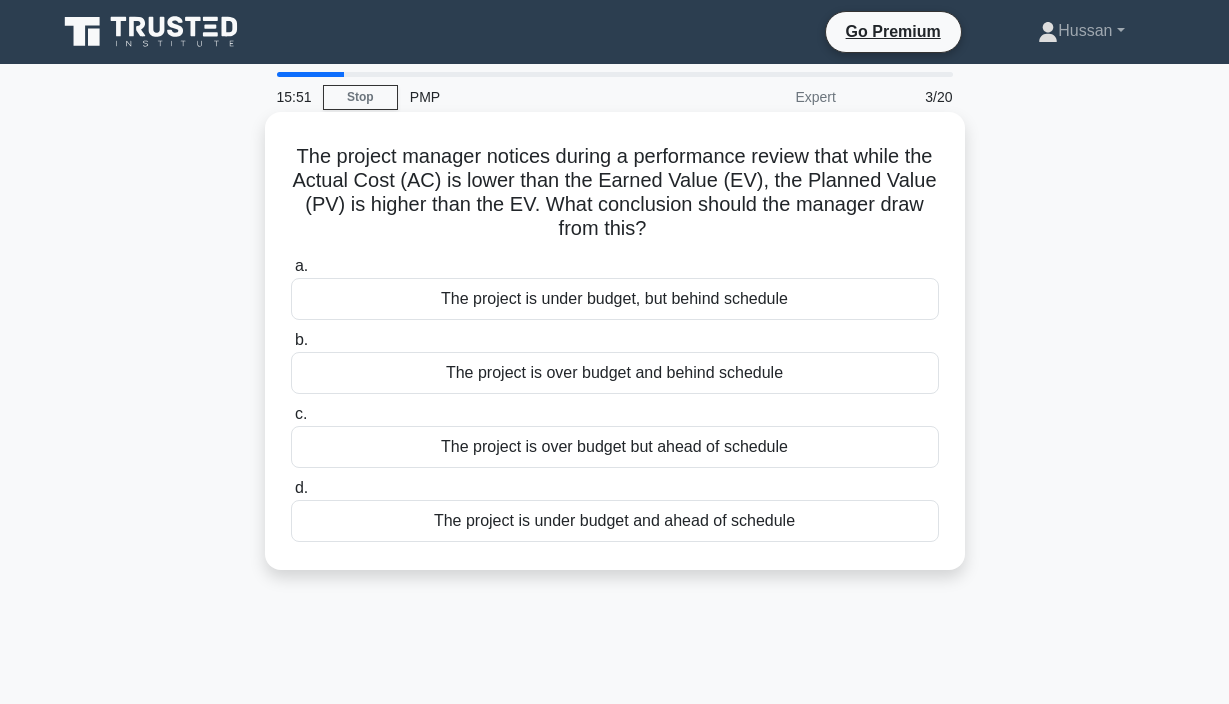 click on "The project is under budget, but behind schedule" at bounding box center (615, 299) 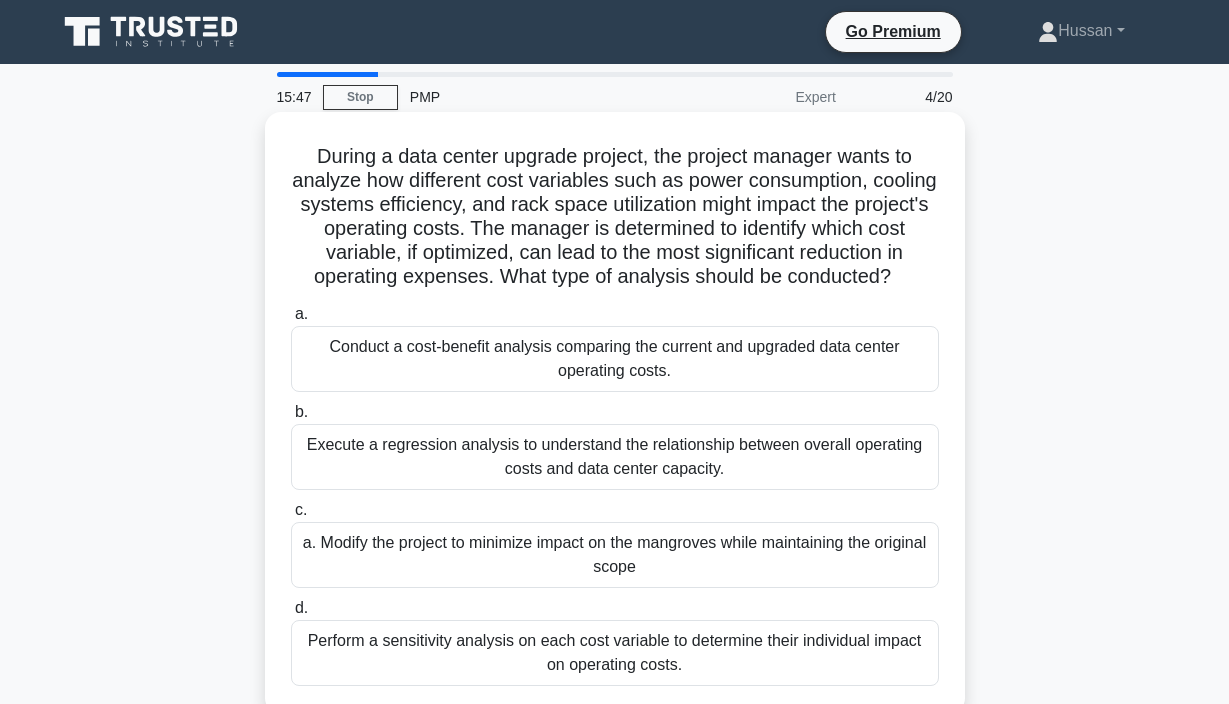 click on "During a data center upgrade project, the project manager wants to analyze how different cost variables such as power consumption, cooling systems efficiency, and rack space utilization might impact the project's operating costs. The manager is determined to identify which cost variable, if optimized, can lead to the most significant reduction in operating expenses. What type of analysis should be conducted?
.spinner_0XTQ{transform-origin:center;animation:spinner_y6GP .75s linear infinite}@keyframes spinner_y6GP{100%{transform:rotate(360deg)}}" at bounding box center [615, 217] 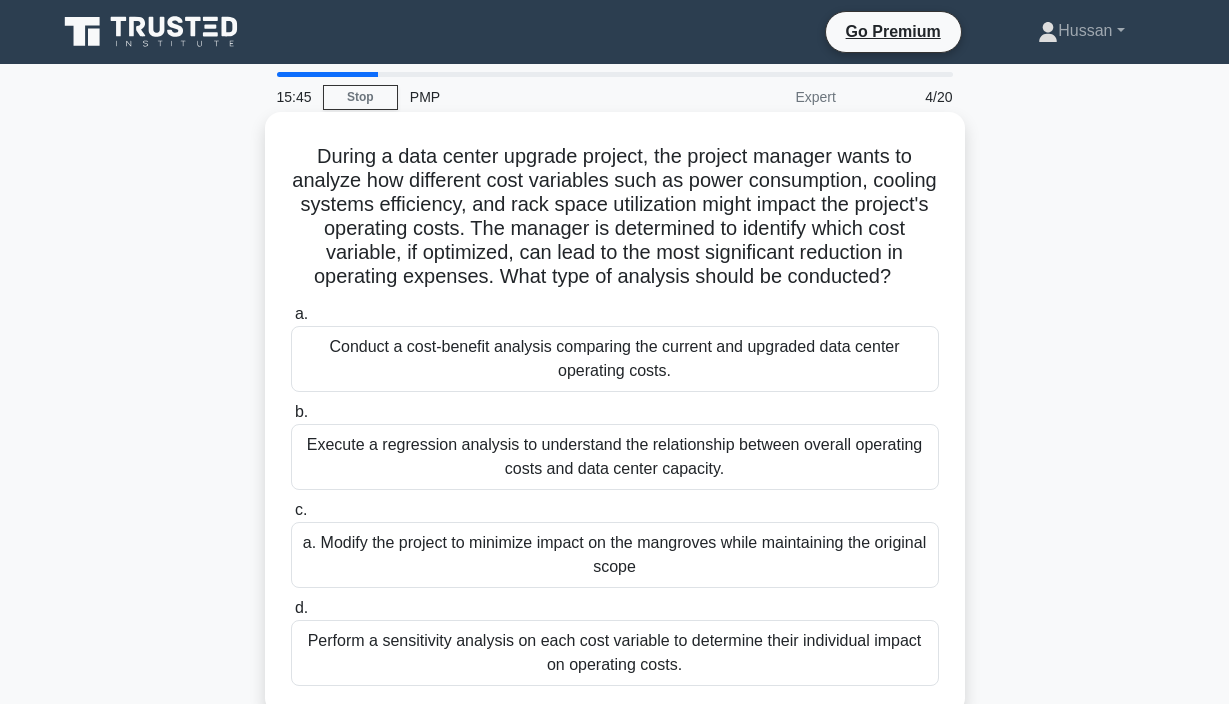 click on "During a data center upgrade project, the project manager wants to analyze how different cost variables such as power consumption, cooling systems efficiency, and rack space utilization might impact the project's operating costs. The manager is determined to identify which cost variable, if optimized, can lead to the most significant reduction in operating expenses. What type of analysis should be conducted?
.spinner_0XTQ{transform-origin:center;animation:spinner_y6GP .75s linear infinite}@keyframes spinner_y6GP{100%{transform:rotate(360deg)}}" at bounding box center (615, 217) 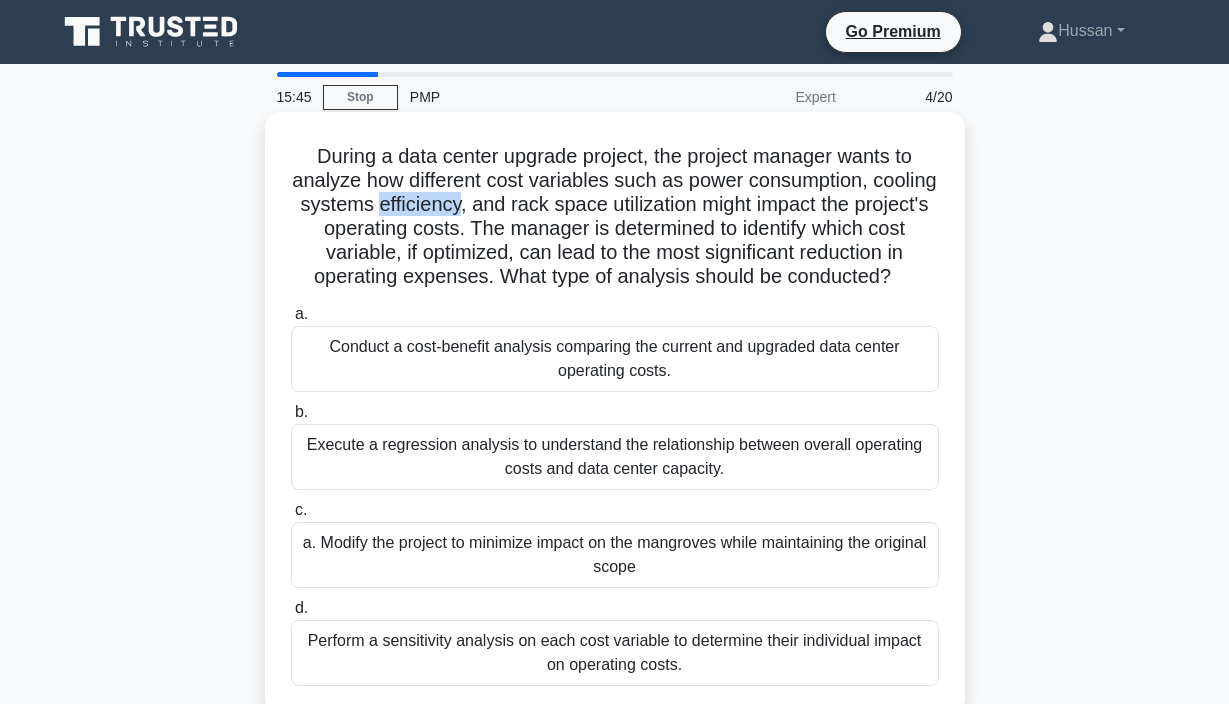 click on "During a data center upgrade project, the project manager wants to analyze how different cost variables such as power consumption, cooling systems efficiency, and rack space utilization might impact the project's operating costs. The manager is determined to identify which cost variable, if optimized, can lead to the most significant reduction in operating expenses. What type of analysis should be conducted?
.spinner_0XTQ{transform-origin:center;animation:spinner_y6GP .75s linear infinite}@keyframes spinner_y6GP{100%{transform:rotate(360deg)}}" at bounding box center (615, 217) 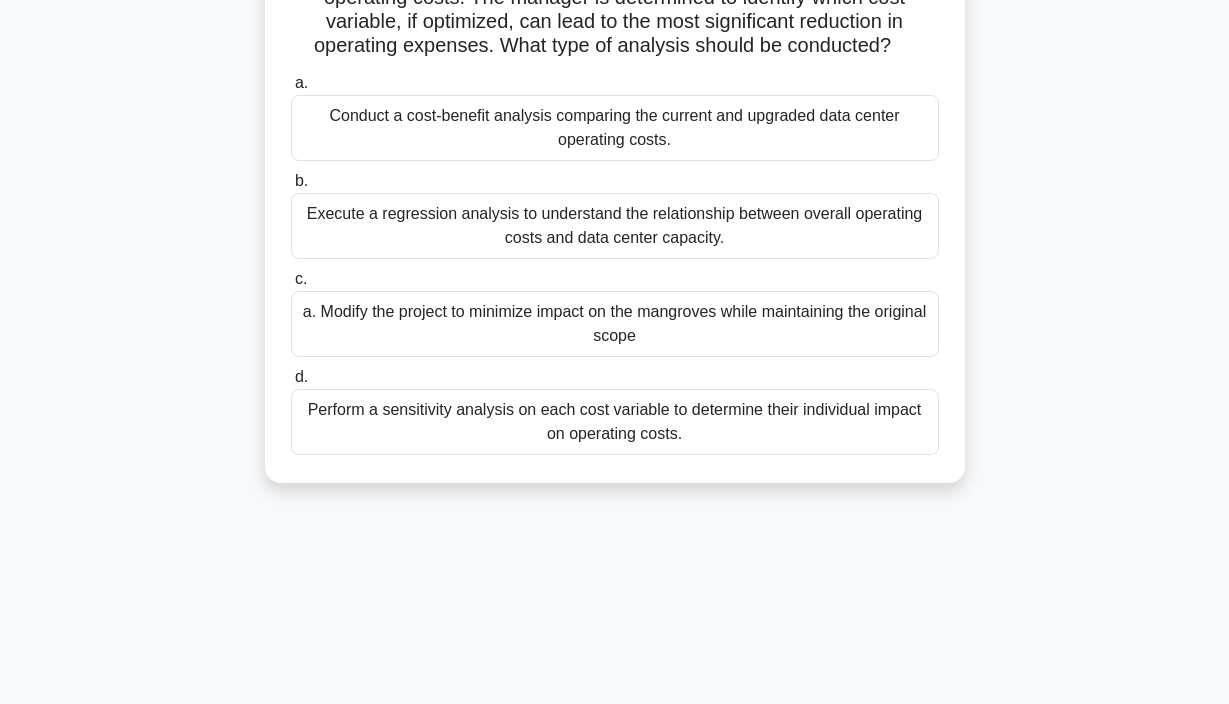 scroll, scrollTop: 376, scrollLeft: 0, axis: vertical 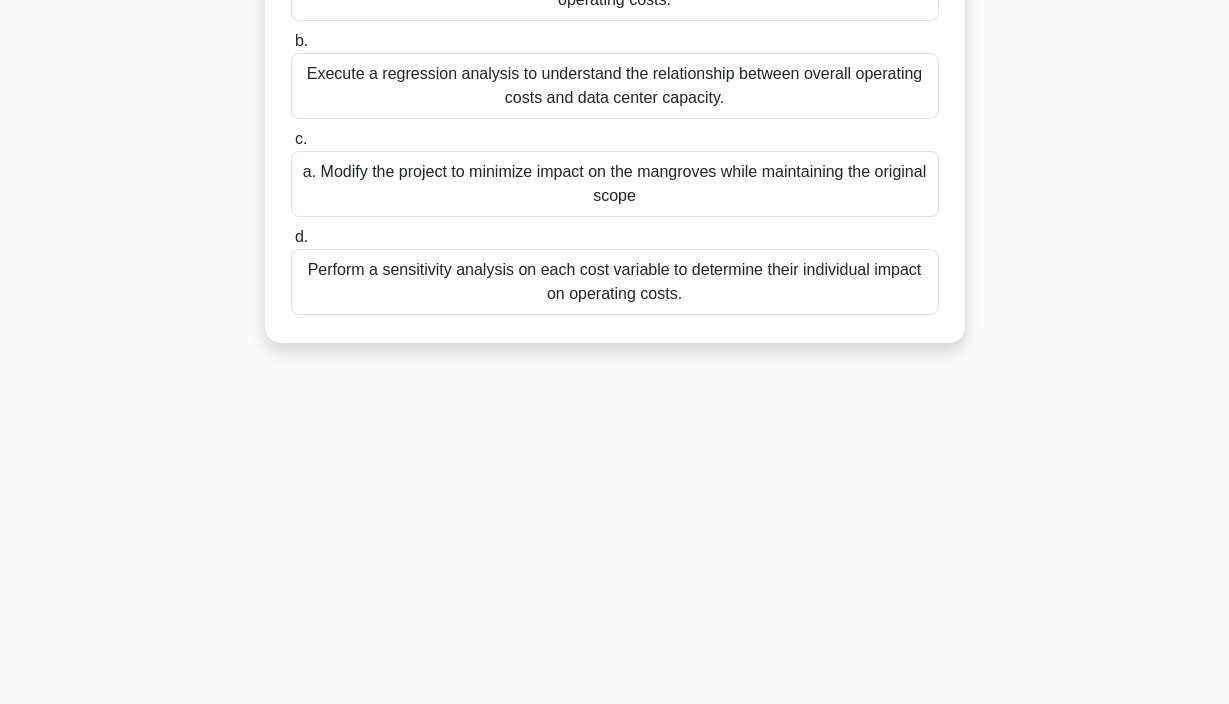 drag, startPoint x: 317, startPoint y: 158, endPoint x: 707, endPoint y: 392, distance: 454.81424 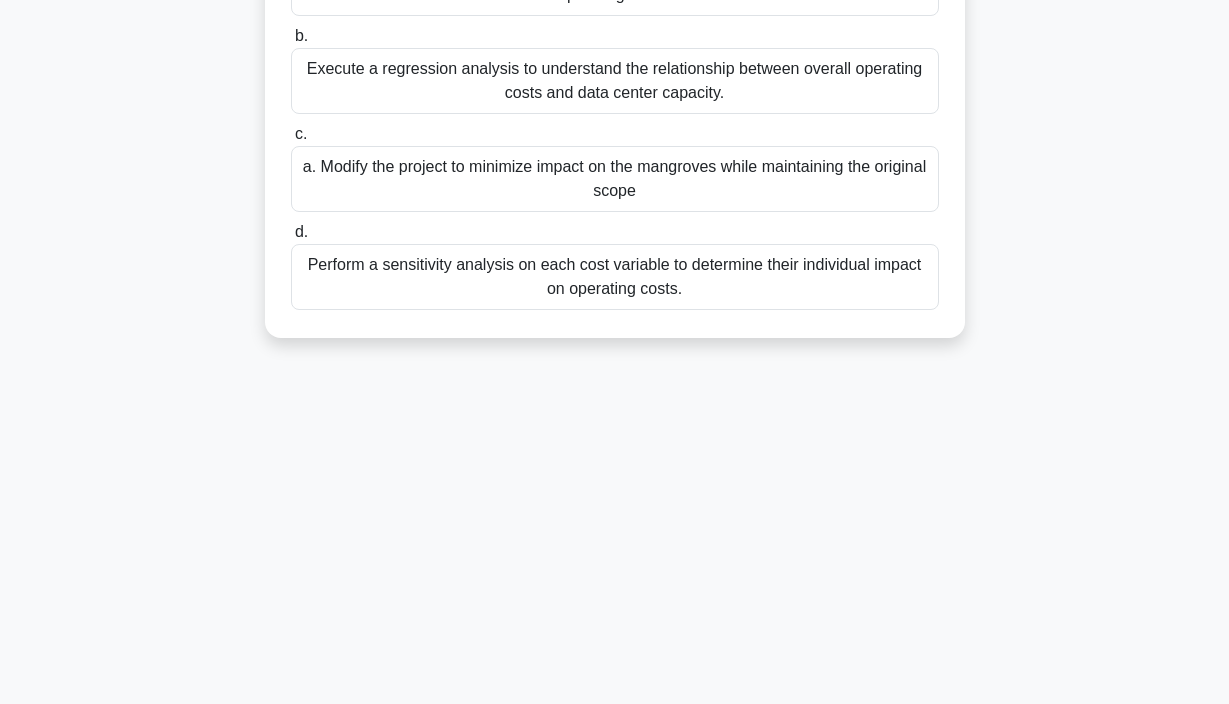 click on "Perform a sensitivity analysis on each cost variable to determine their individual impact on operating costs." at bounding box center (615, 277) 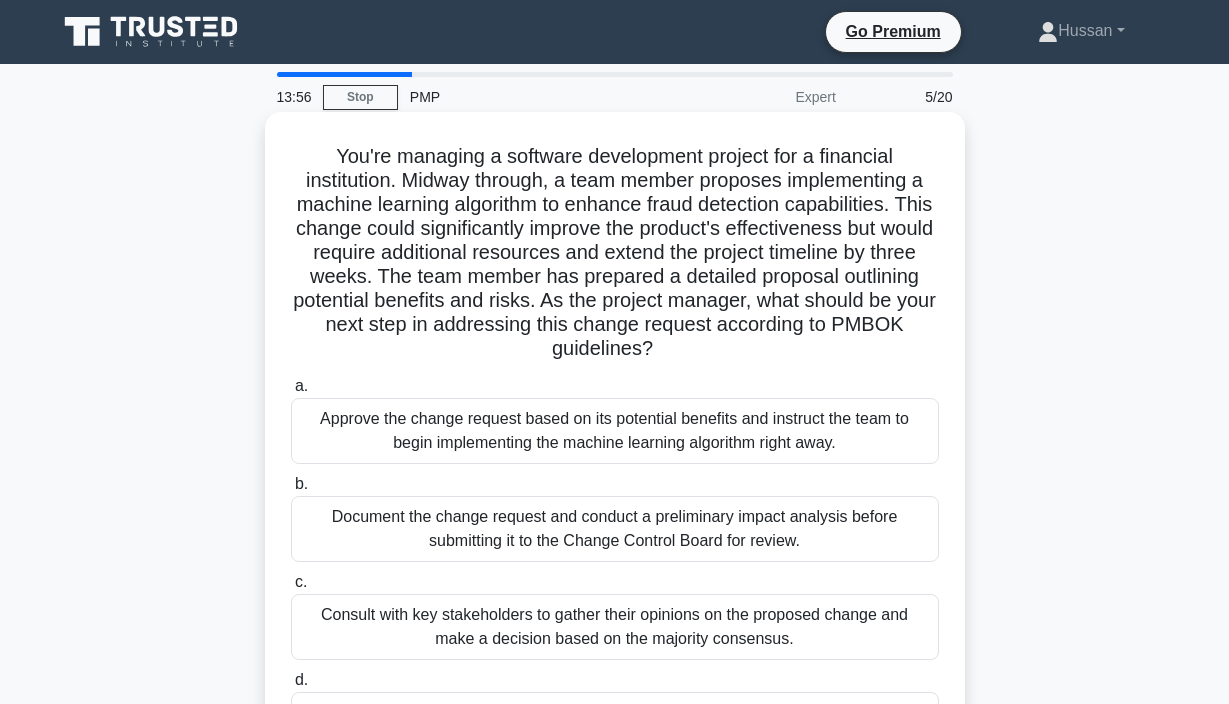 scroll, scrollTop: 4, scrollLeft: 0, axis: vertical 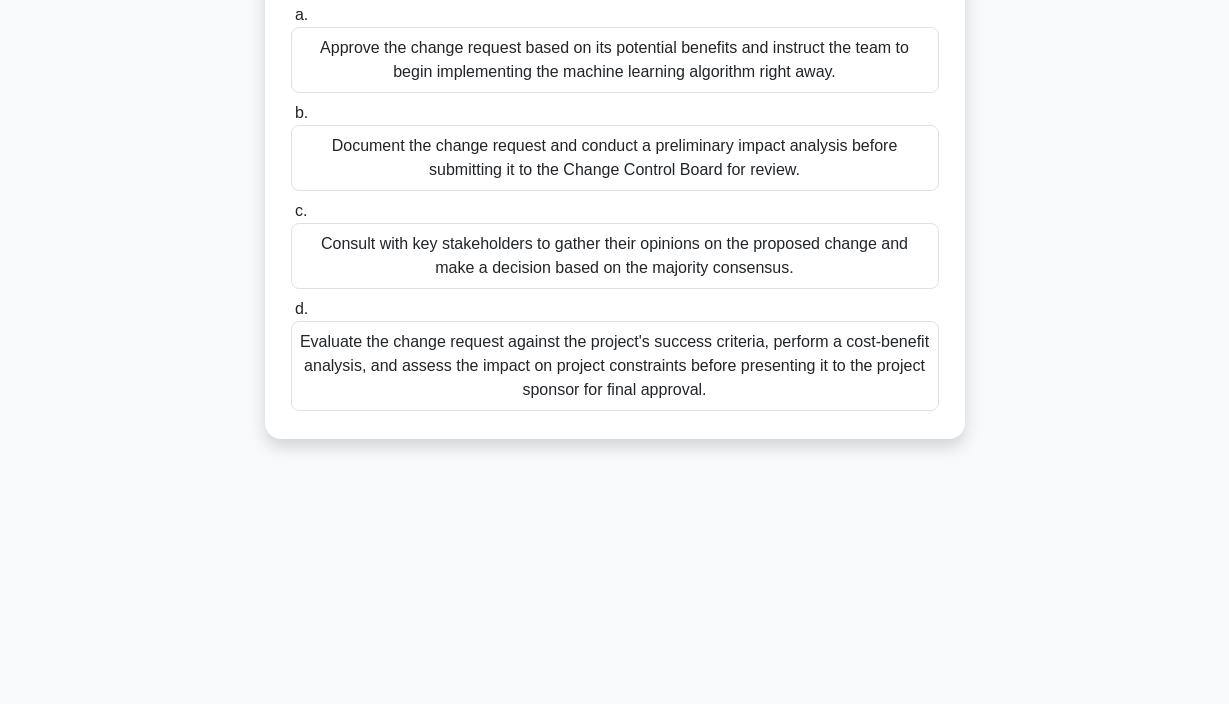 drag, startPoint x: 341, startPoint y: 150, endPoint x: 644, endPoint y: 512, distance: 472.0731 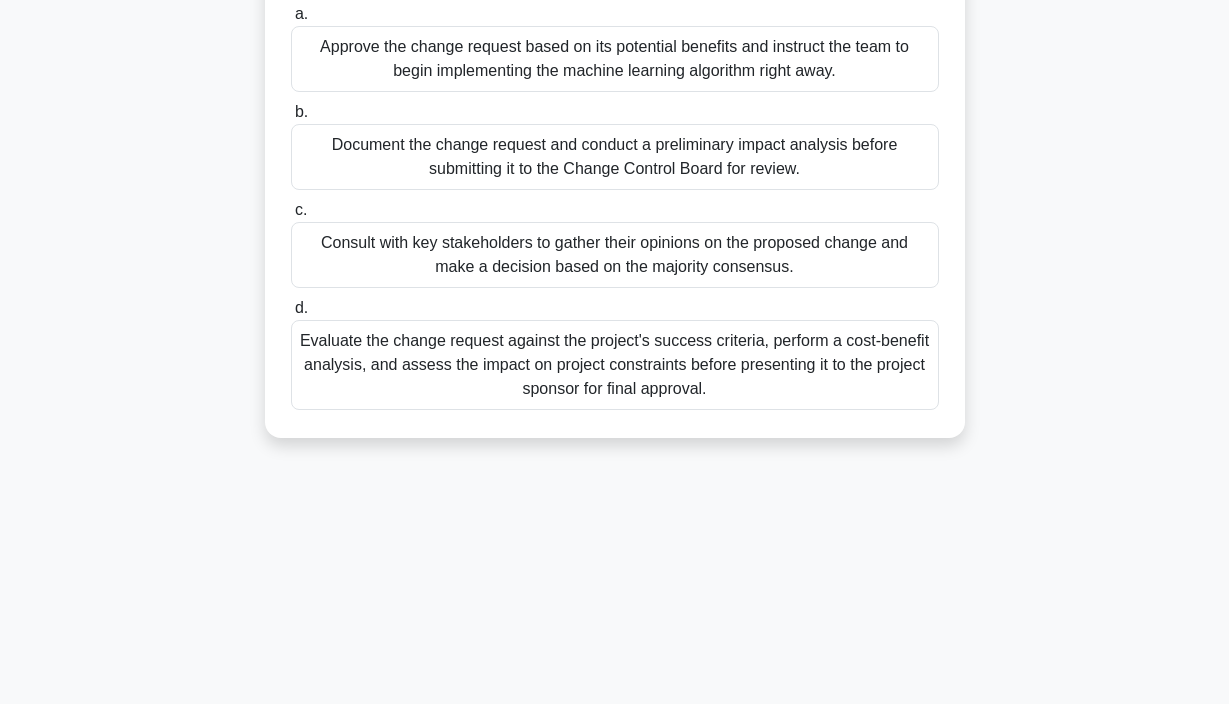 scroll, scrollTop: 376, scrollLeft: 0, axis: vertical 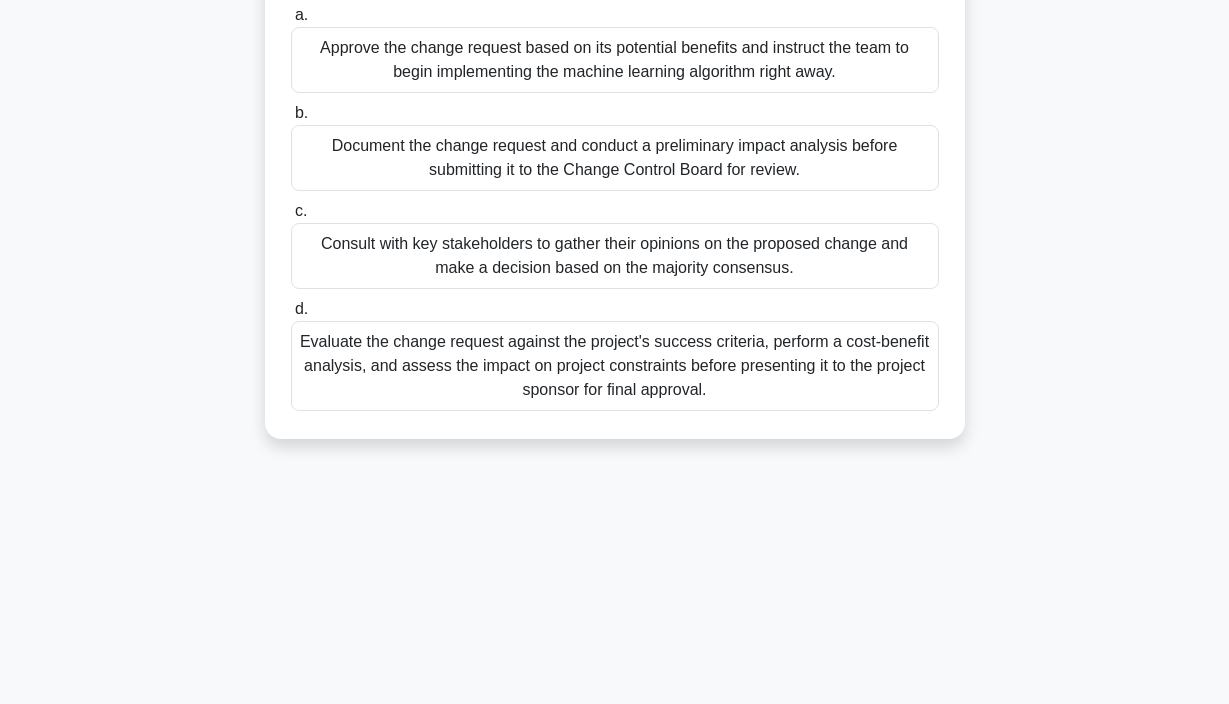 click on "You're managing a software development project for a financial institution. Midway through, a team member proposes implementing a machine learning algorithm to enhance fraud detection capabilities. This change could significantly improve the product's effectiveness but would require additional resources and extend the project timeline by three weeks. The team member has prepared a detailed proposal outlining potential benefits and risks. As the project manager, what should be your next step in addressing this change request according to PMBOK guidelines?
.spinner_0XTQ{transform-origin:center;animation:spinner_y6GP .75s linear infinite}@keyframes spinner_y6GP{100%{transform:rotate(360deg)}}
a. b. c. d." at bounding box center [615, 102] 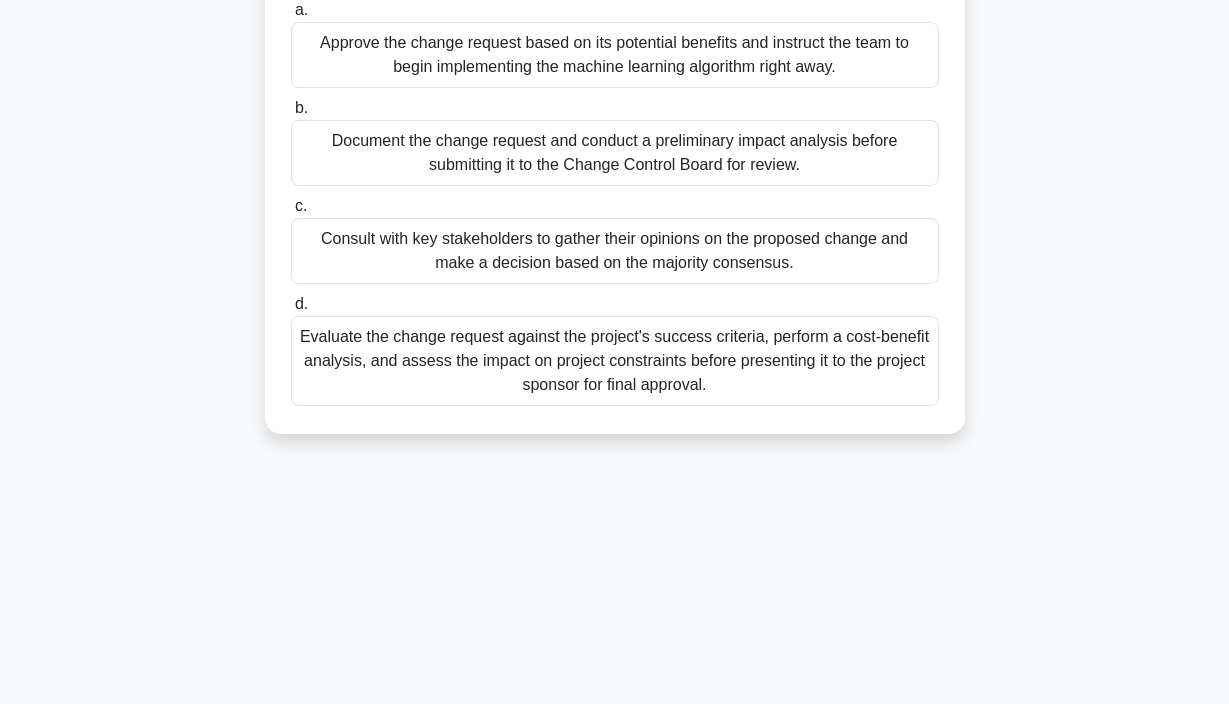 click on "Document the change request and conduct a preliminary impact analysis before submitting it to the Change Control Board for review." at bounding box center (615, 153) 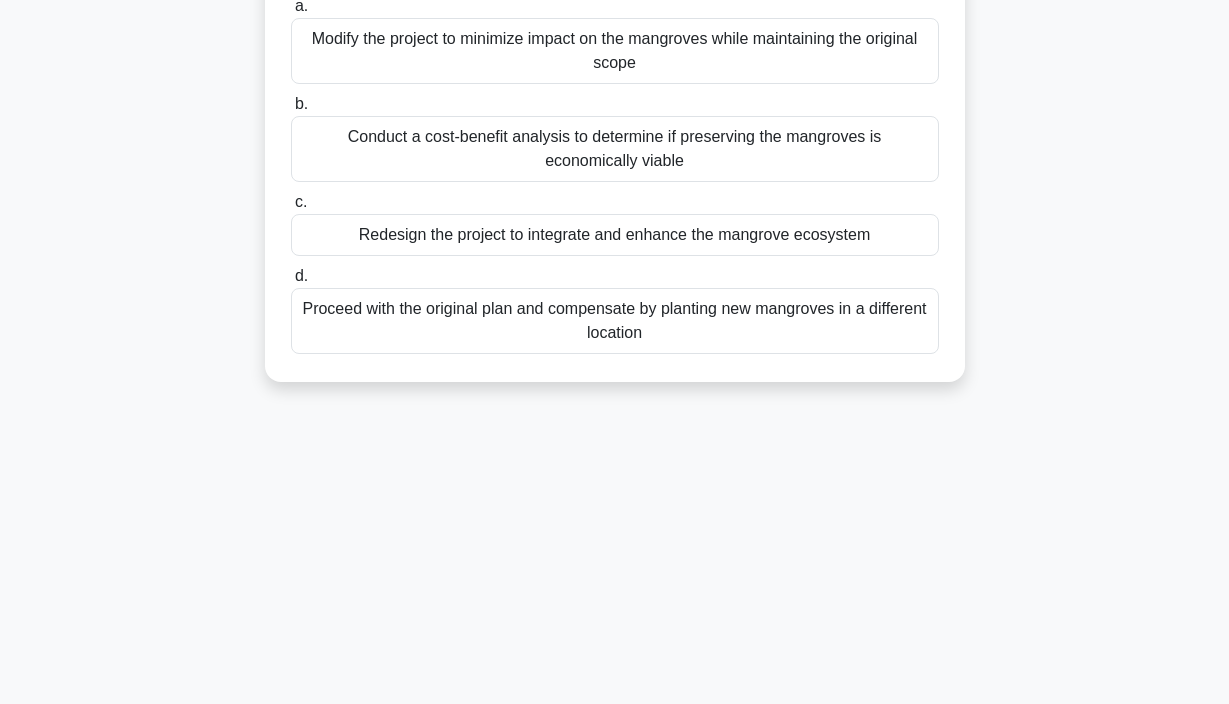 scroll, scrollTop: 0, scrollLeft: 0, axis: both 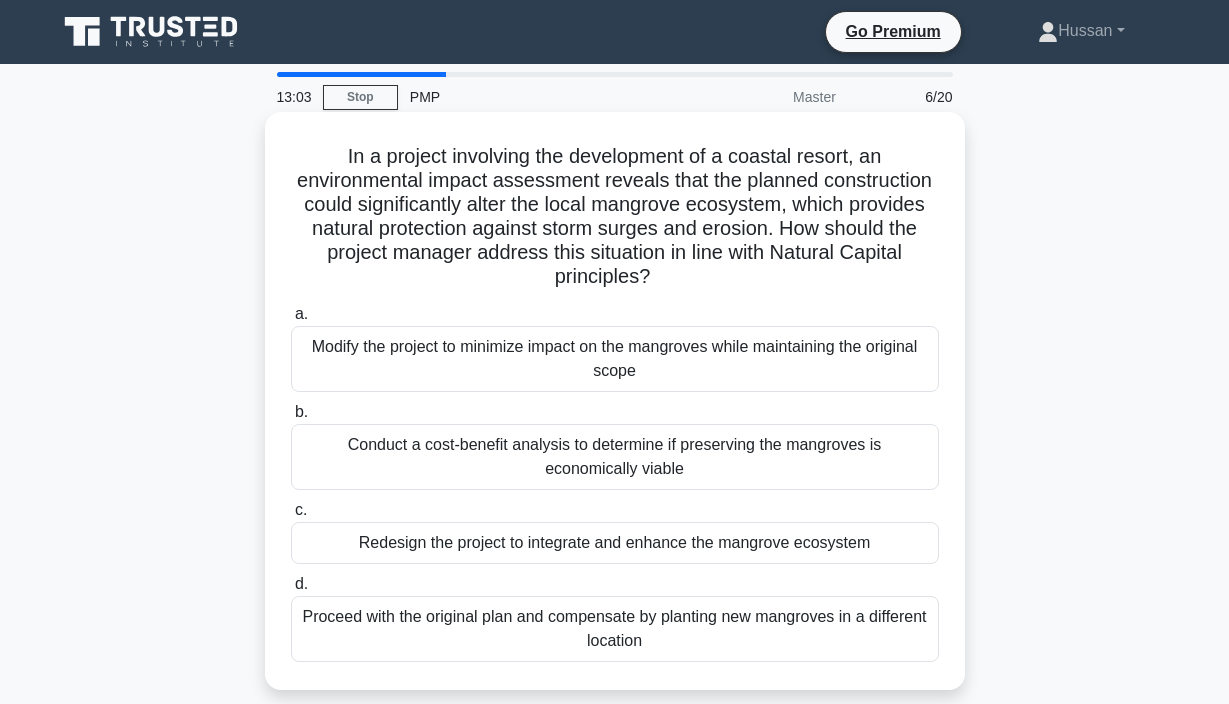 drag, startPoint x: 344, startPoint y: 156, endPoint x: 702, endPoint y: 634, distance: 597.20013 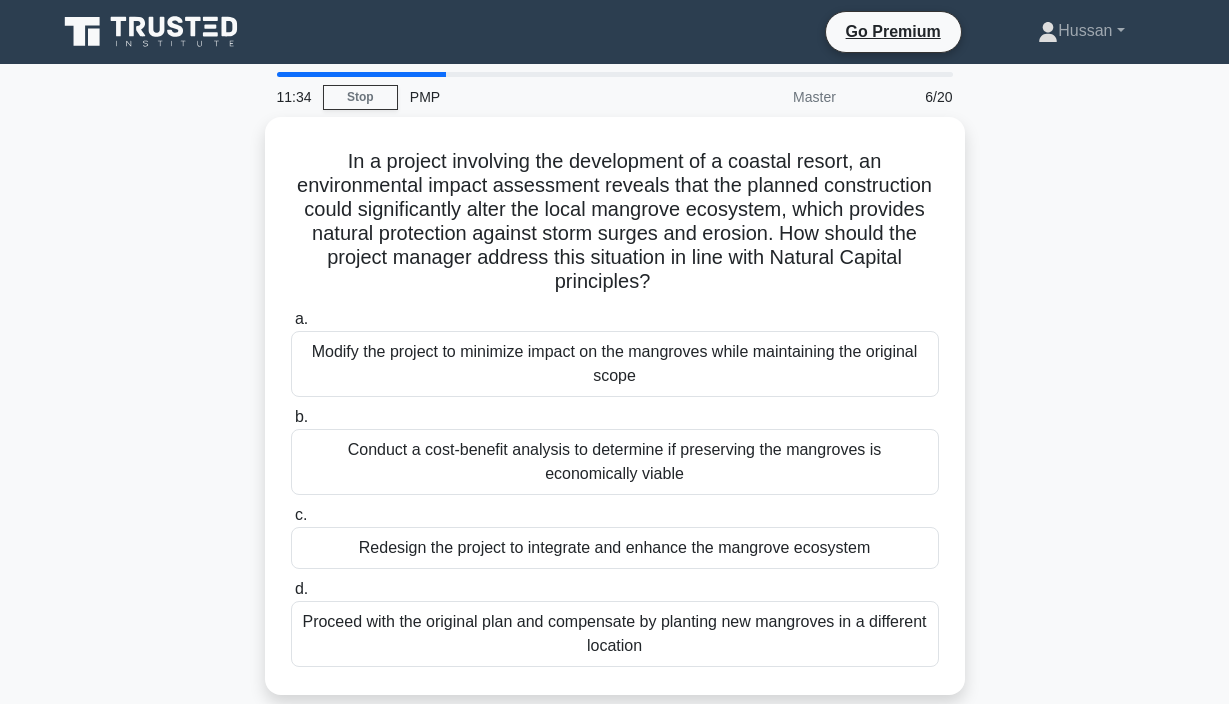 click on "In a project involving the development of a coastal resort, an environmental impact assessment reveals that the planned construction could significantly alter the local mangrove ecosystem, which provides natural protection against storm surges and erosion. How should the project manager address this situation in line with Natural Capital principles?
.spinner_0XTQ{transform-origin:center;animation:spinner_y6GP .75s linear infinite}@keyframes spinner_y6GP{100%{transform:rotate(360deg)}}
a.
b." at bounding box center [615, 418] 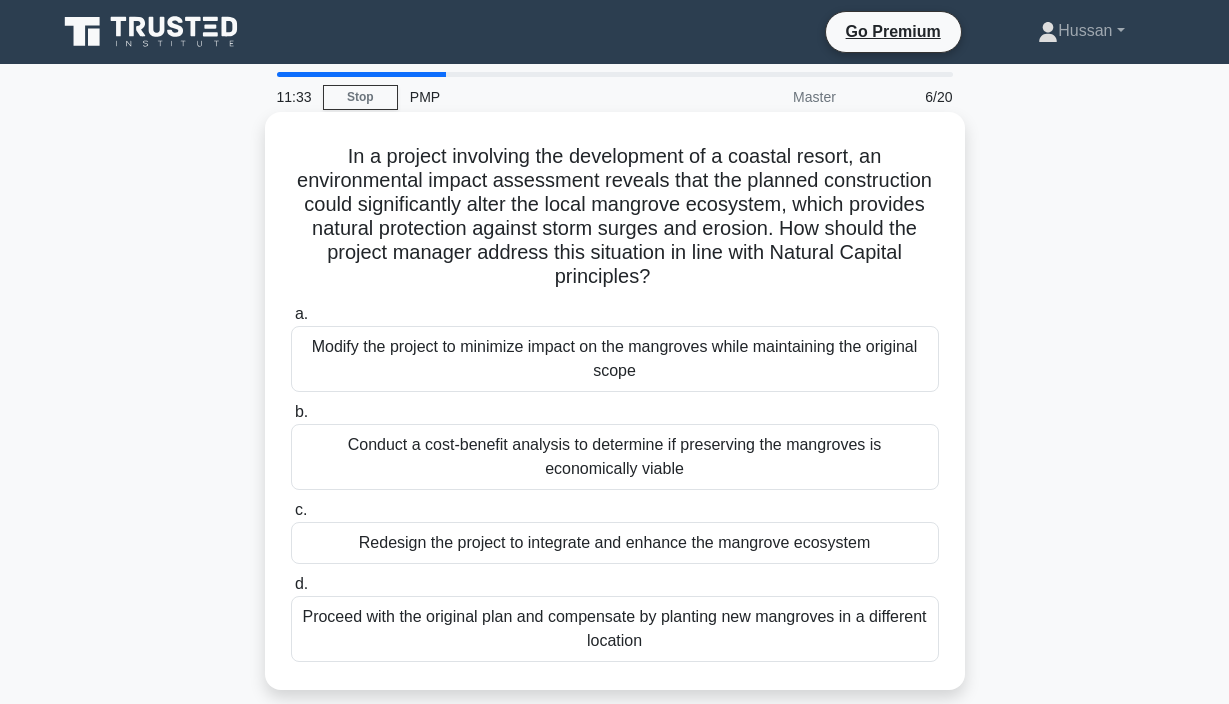 click on "Modify the project to minimize impact on the mangroves while maintaining the original scope" at bounding box center [615, 359] 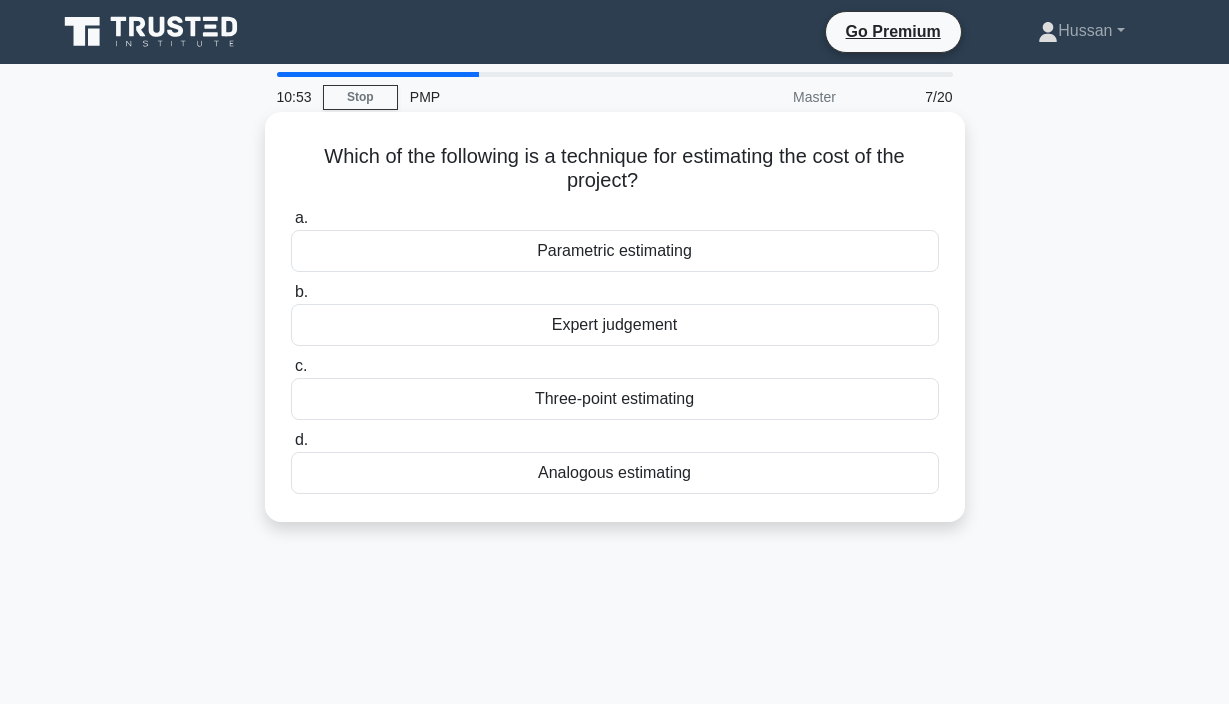 click on "Analogous estimating" at bounding box center [615, 473] 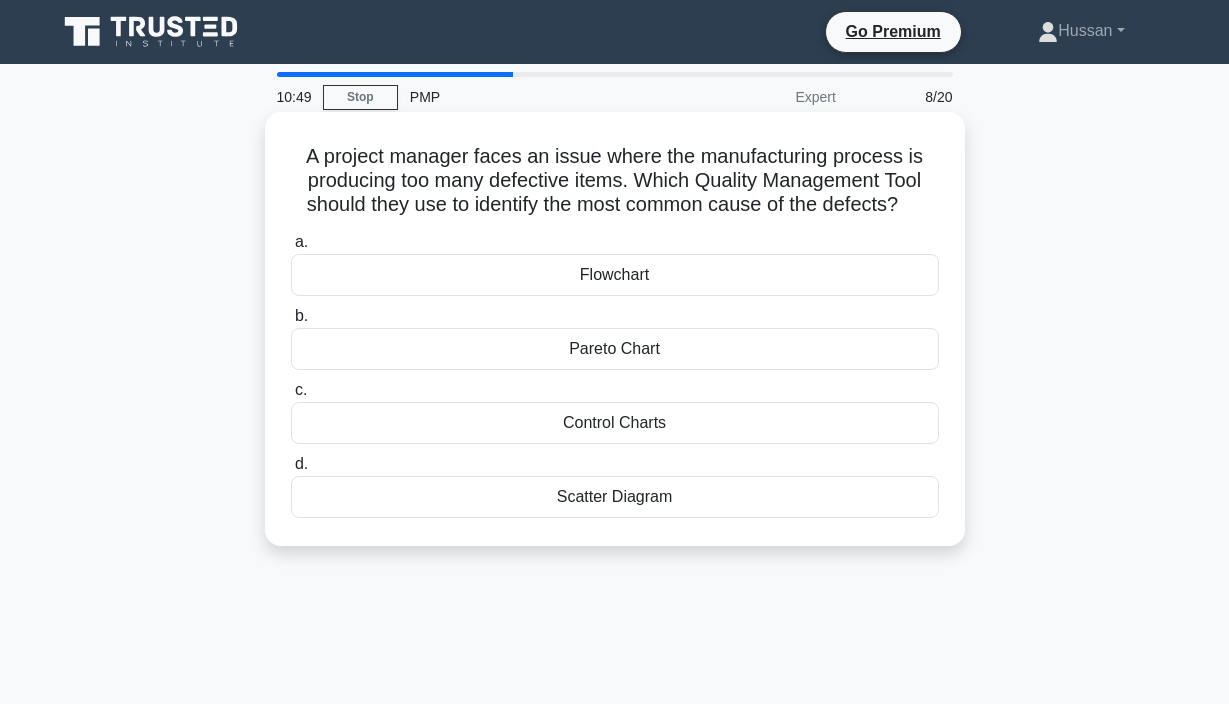 click on "A project manager faces an issue where the manufacturing process is producing too many defective items. Which Quality Management Tool should they use to identify the most common cause of the defects?
.spinner_0XTQ{transform-origin:center;animation:spinner_y6GP .75s linear infinite}@keyframes spinner_y6GP{100%{transform:rotate(360deg)}}" at bounding box center [615, 181] 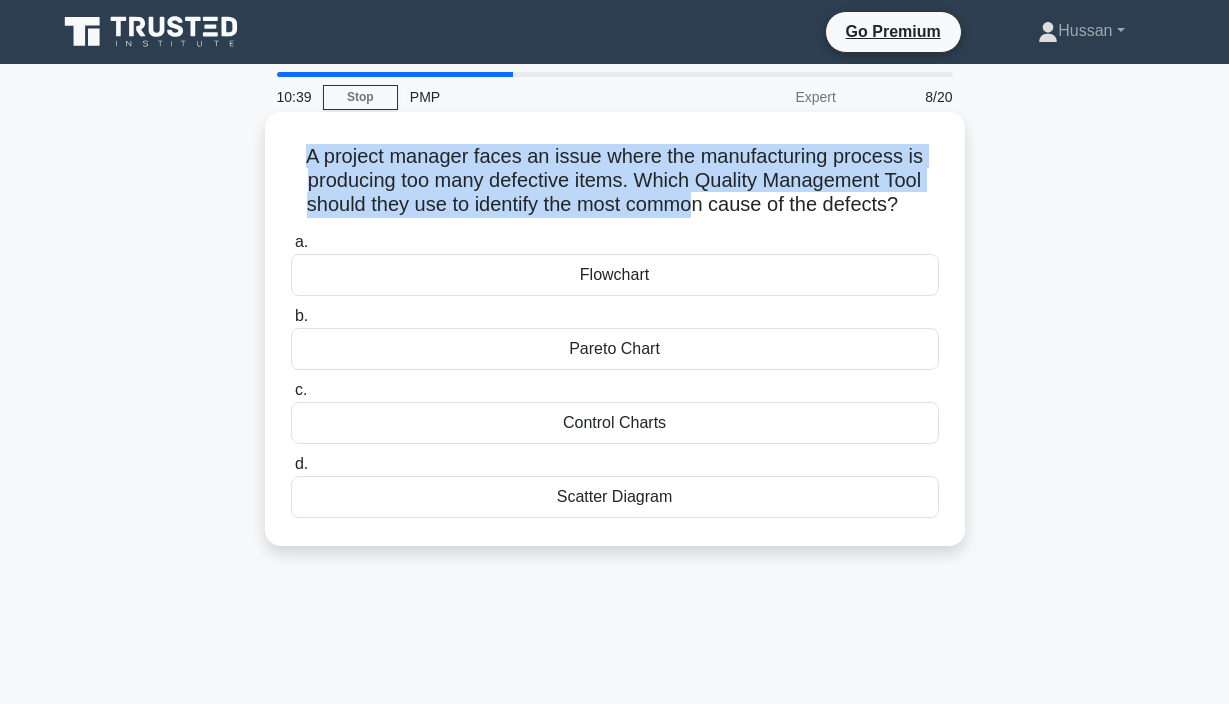 drag, startPoint x: 307, startPoint y: 155, endPoint x: 688, endPoint y: 195, distance: 383.094 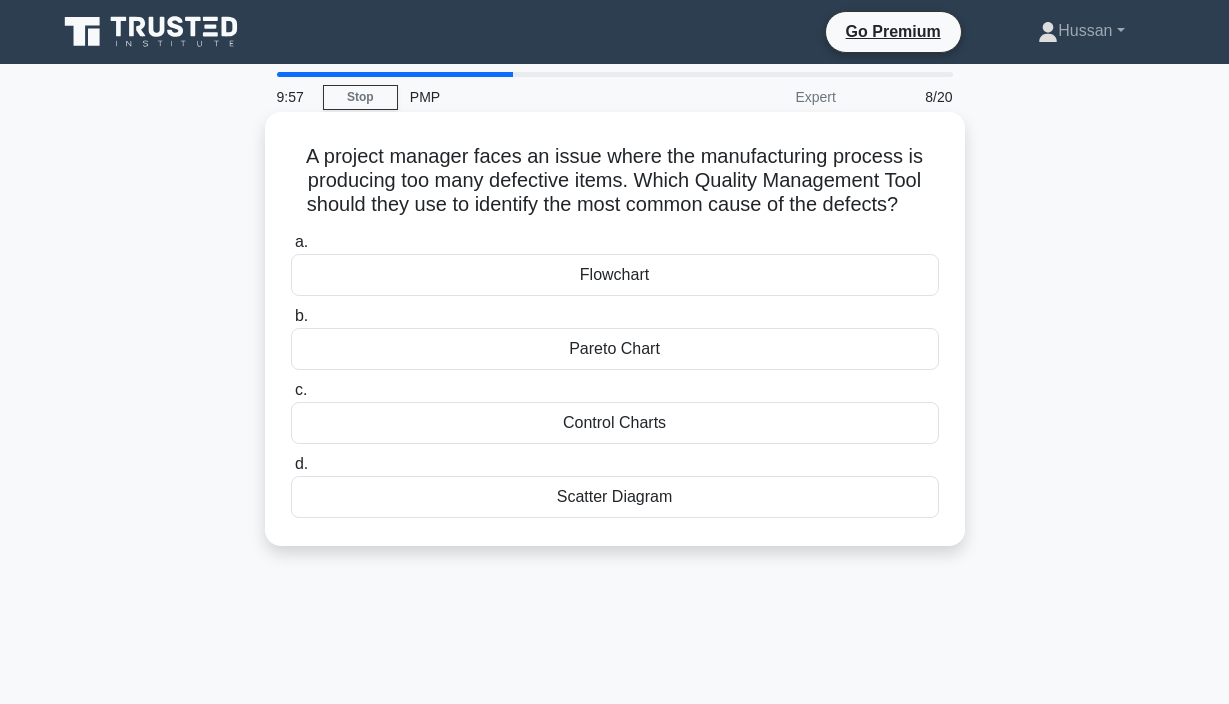 click on "Pareto Chart" at bounding box center (615, 349) 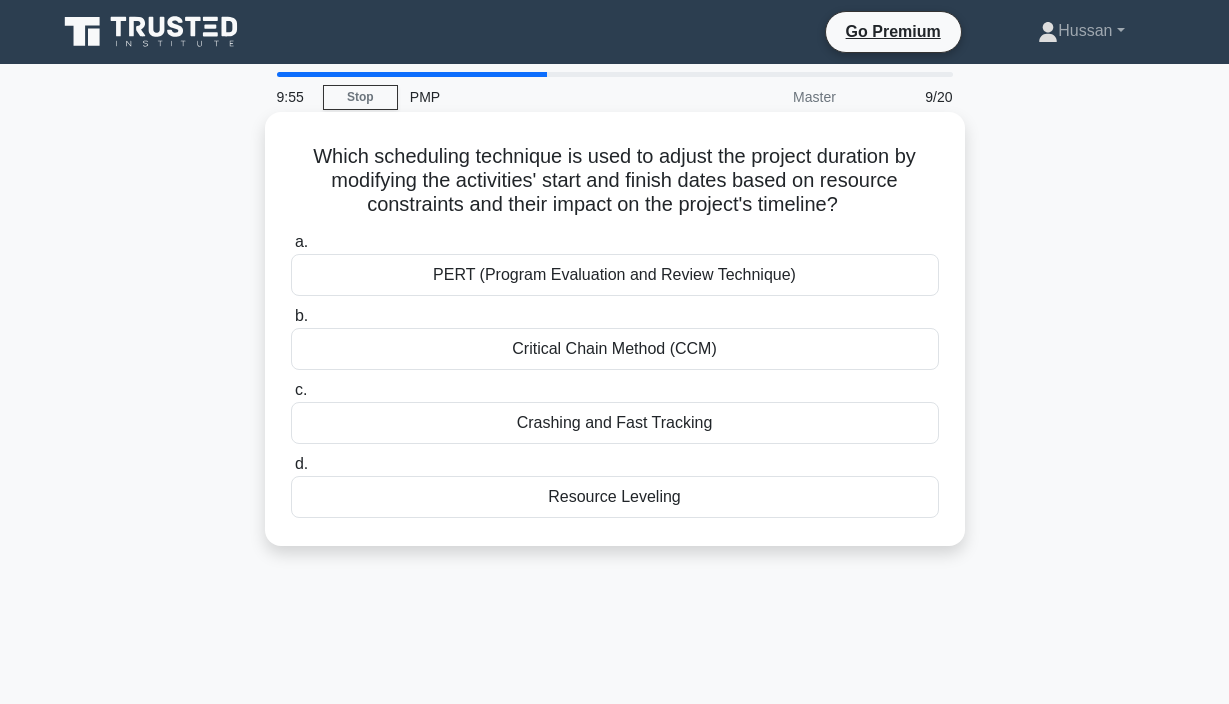 click on "Which scheduling technique is used to adjust the project duration by modifying the activities' start and finish dates based on resource constraints and their impact on the project's timeline?
.spinner_0XTQ{transform-origin:center;animation:spinner_y6GP .75s linear infinite}@keyframes spinner_y6GP{100%{transform:rotate(360deg)}}" at bounding box center (615, 181) 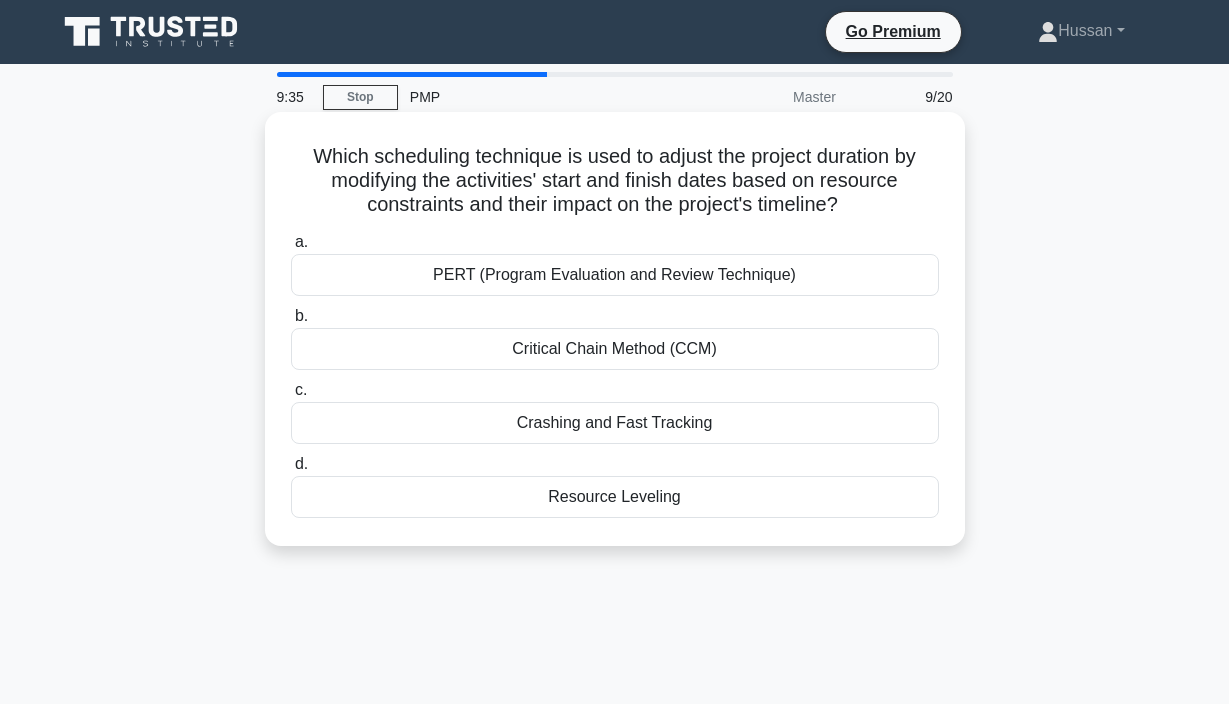 drag, startPoint x: 312, startPoint y: 157, endPoint x: 746, endPoint y: 514, distance: 561.9653 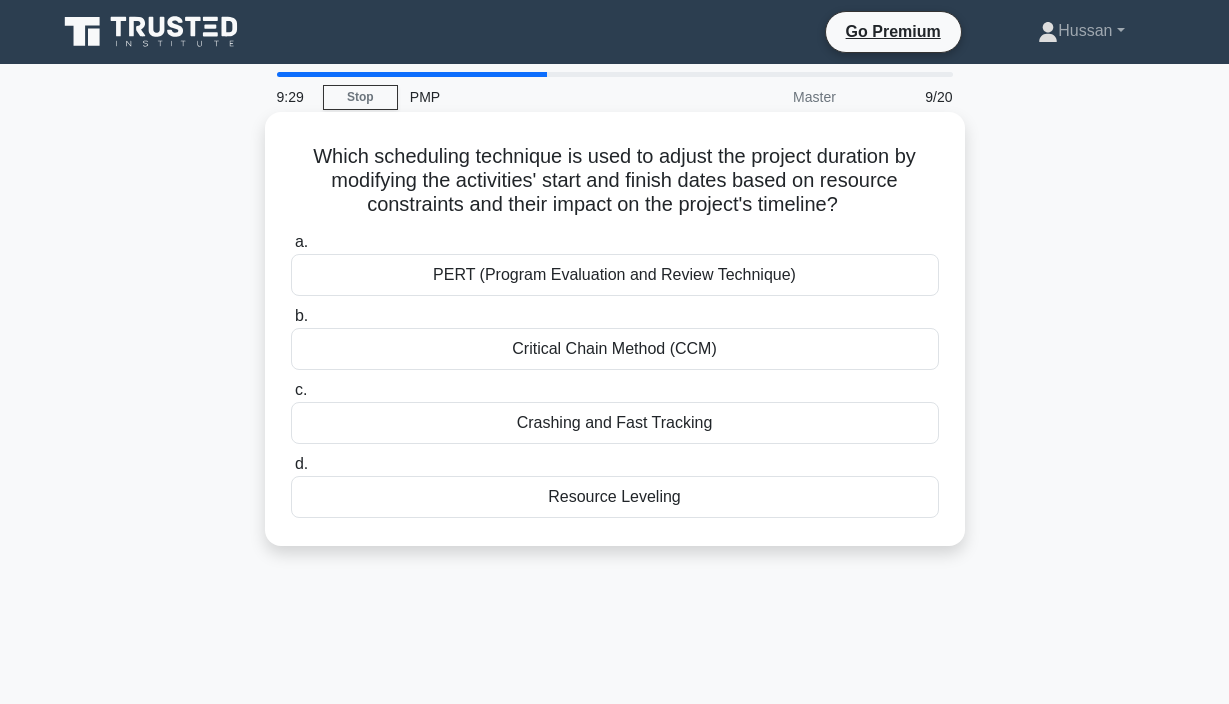 click on "Resource Leveling" at bounding box center (615, 497) 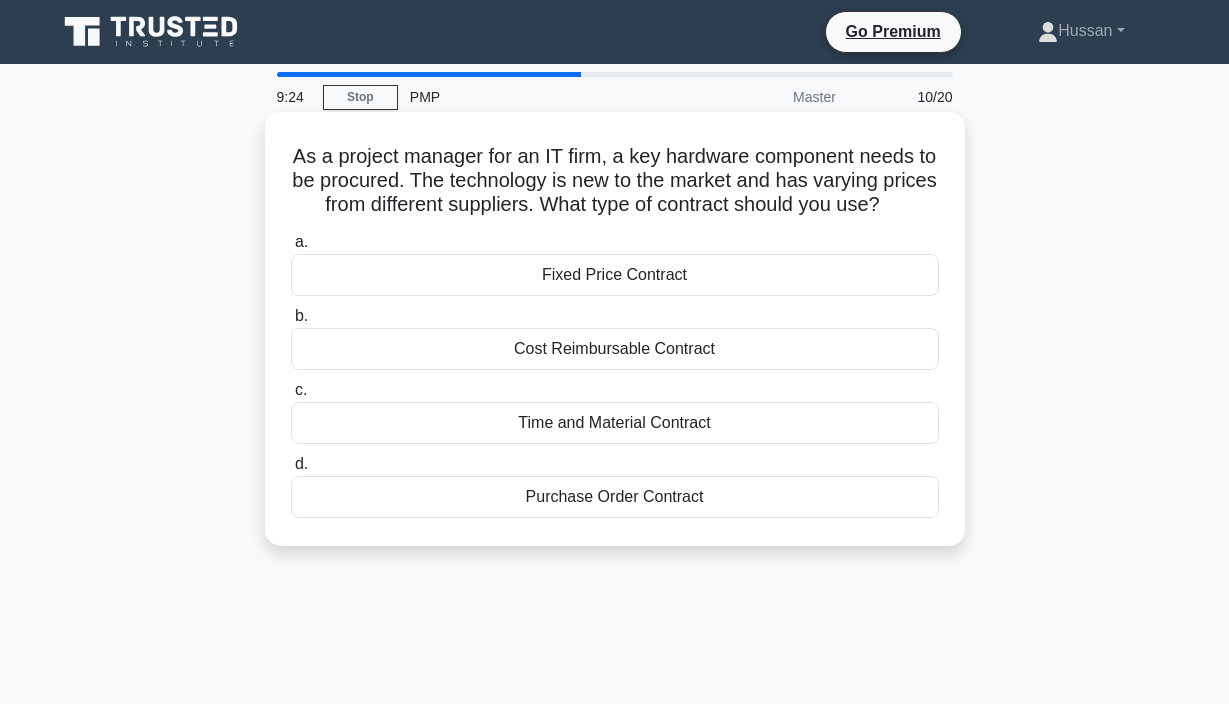 click on "As a project manager for an IT firm, a key hardware component needs to be procured. The technology is new to the market and has varying prices from different suppliers. What type of contract should you use?
.spinner_0XTQ{transform-origin:center;animation:spinner_y6GP .75s linear infinite}@keyframes spinner_y6GP{100%{transform:rotate(360deg)}}" at bounding box center (615, 181) 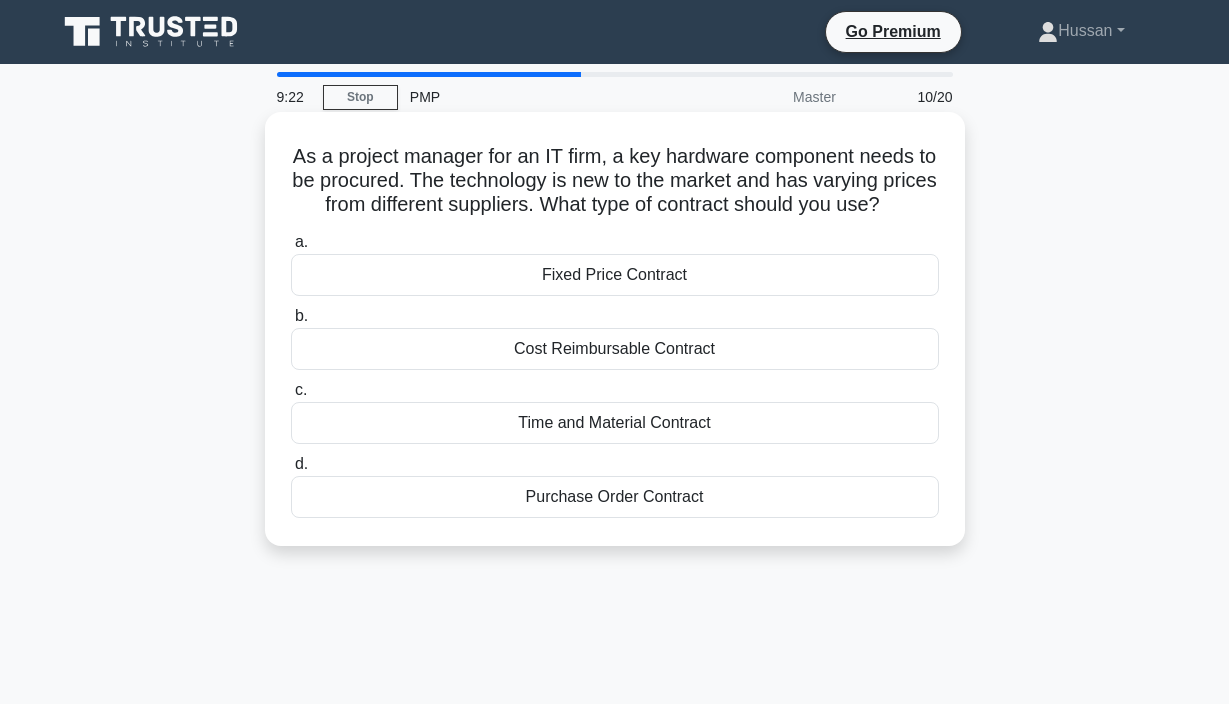 click on "As a project manager for an IT firm, a key hardware component needs to be procured. The technology is new to the market and has varying prices from different suppliers. What type of contract should you use?
.spinner_0XTQ{transform-origin:center;animation:spinner_y6GP .75s linear infinite}@keyframes spinner_y6GP{100%{transform:rotate(360deg)}}" at bounding box center (615, 181) 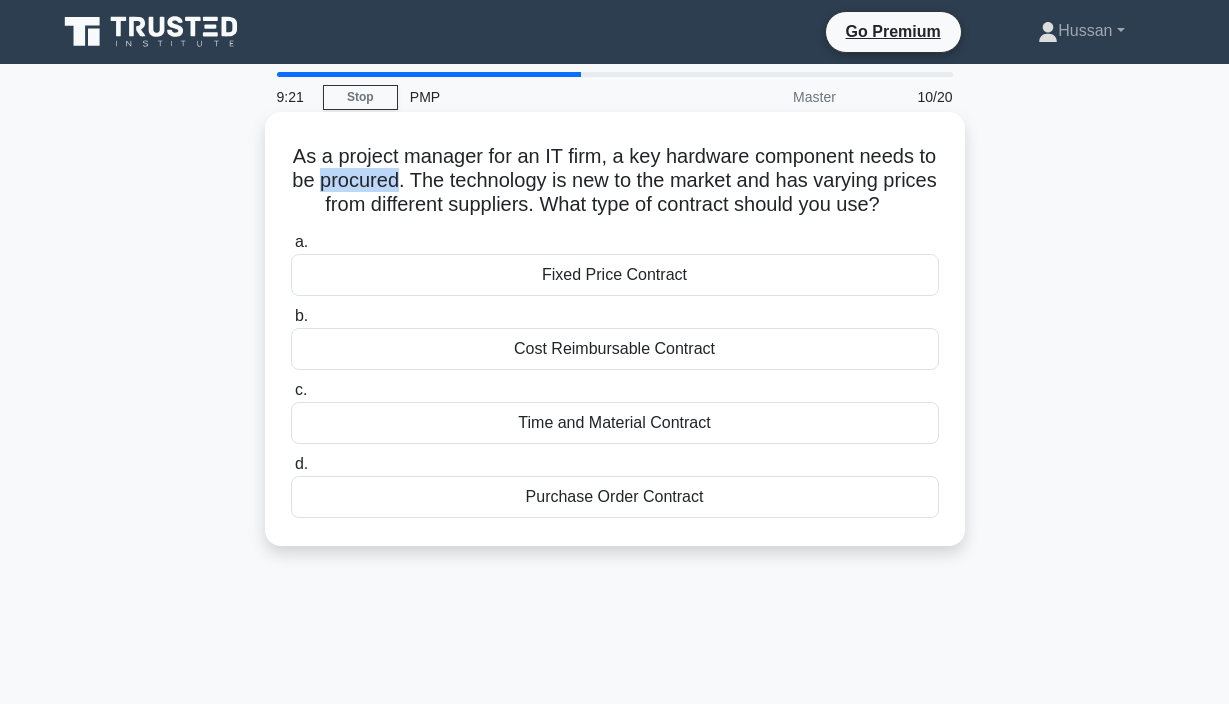 click on "As a project manager for an IT firm, a key hardware component needs to be procured. The technology is new to the market and has varying prices from different suppliers. What type of contract should you use?
.spinner_0XTQ{transform-origin:center;animation:spinner_y6GP .75s linear infinite}@keyframes spinner_y6GP{100%{transform:rotate(360deg)}}" at bounding box center (615, 181) 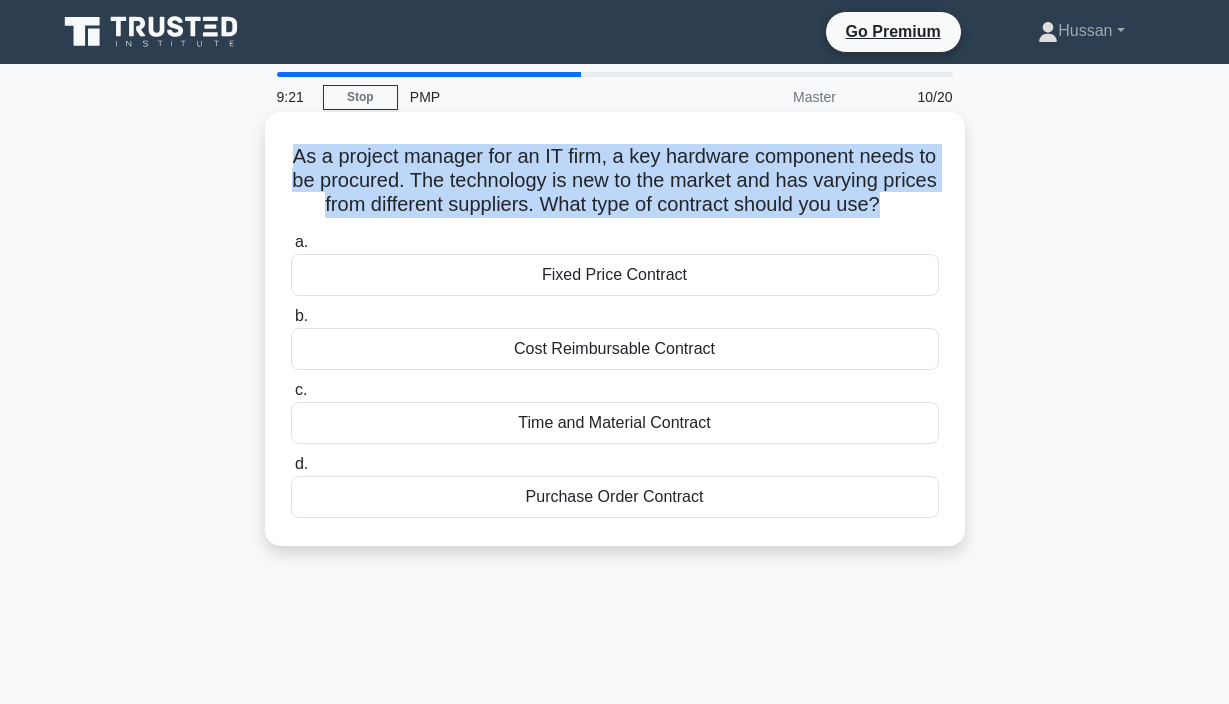 click on "As a project manager for an IT firm, a key hardware component needs to be procured. The technology is new to the market and has varying prices from different suppliers. What type of contract should you use?
.spinner_0XTQ{transform-origin:center;animation:spinner_y6GP .75s linear infinite}@keyframes spinner_y6GP{100%{transform:rotate(360deg)}}" at bounding box center [615, 181] 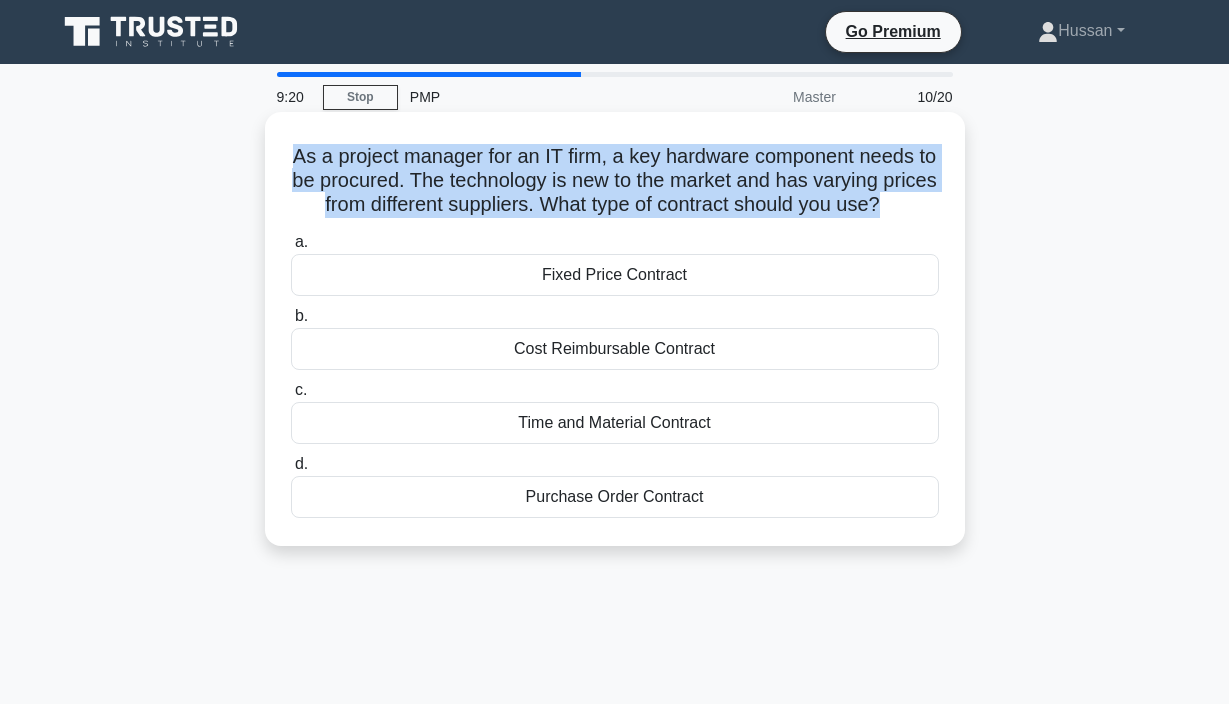 click on "As a project manager for an IT firm, a key hardware component needs to be procured. The technology is new to the market and has varying prices from different suppliers. What type of contract should you use?
.spinner_0XTQ{transform-origin:center;animation:spinner_y6GP .75s linear infinite}@keyframes spinner_y6GP{100%{transform:rotate(360deg)}}" at bounding box center [615, 181] 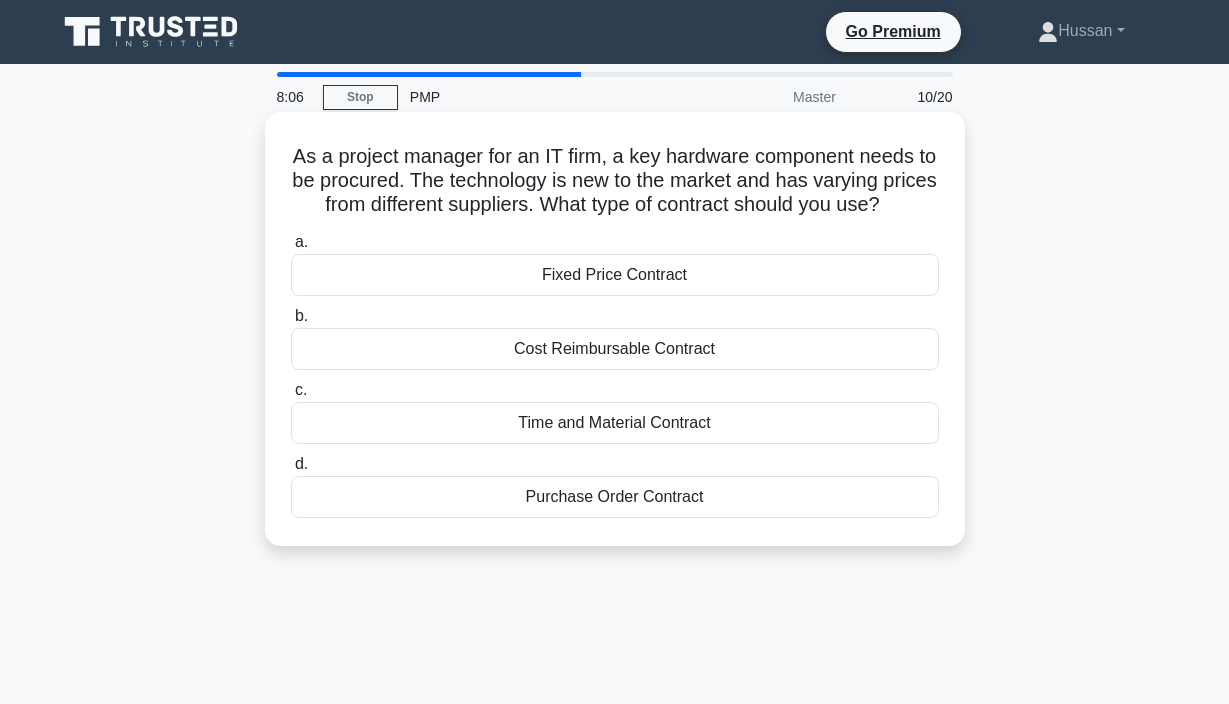 click on "Time and Material Contract" at bounding box center [615, 423] 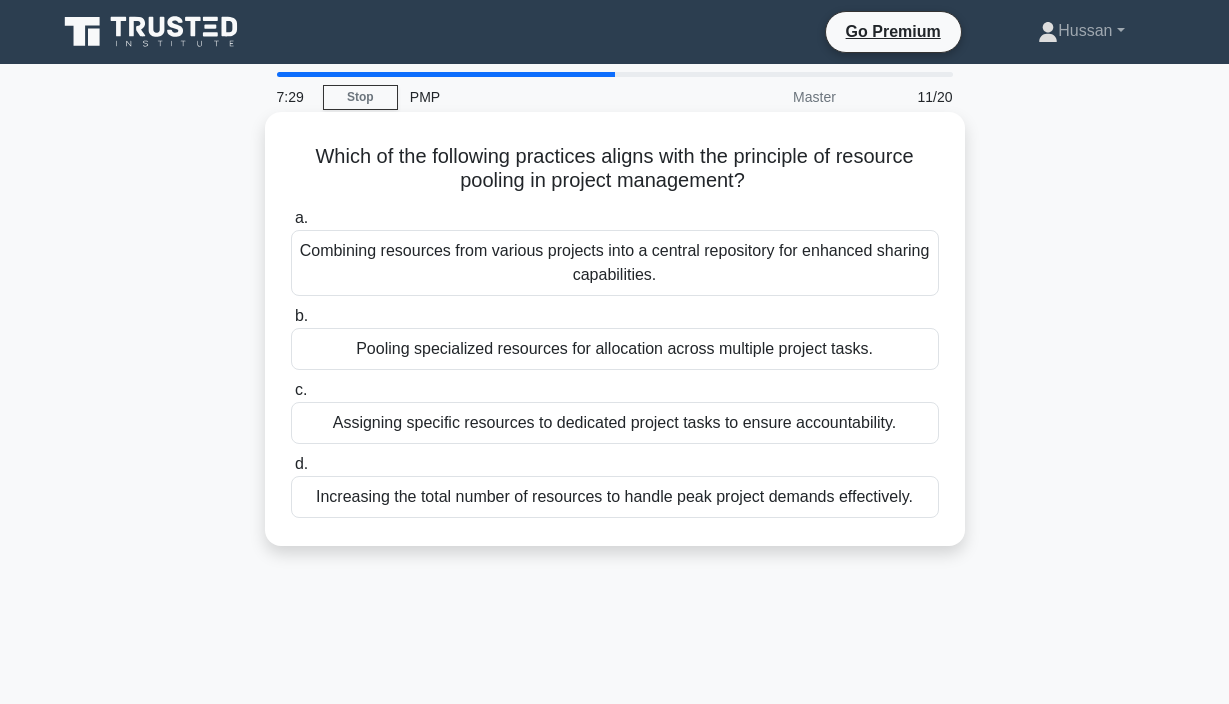 click on "Combining resources from various projects into a central repository for enhanced sharing capabilities." at bounding box center (615, 263) 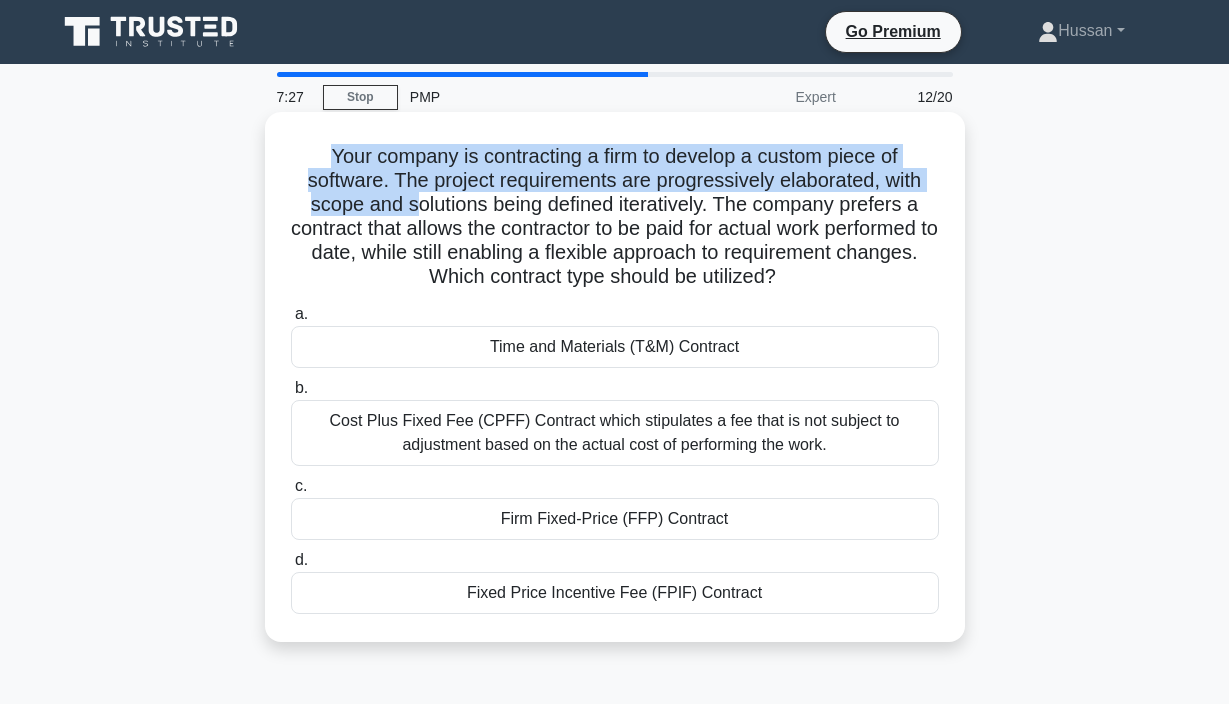 drag, startPoint x: 334, startPoint y: 154, endPoint x: 422, endPoint y: 206, distance: 102.21546 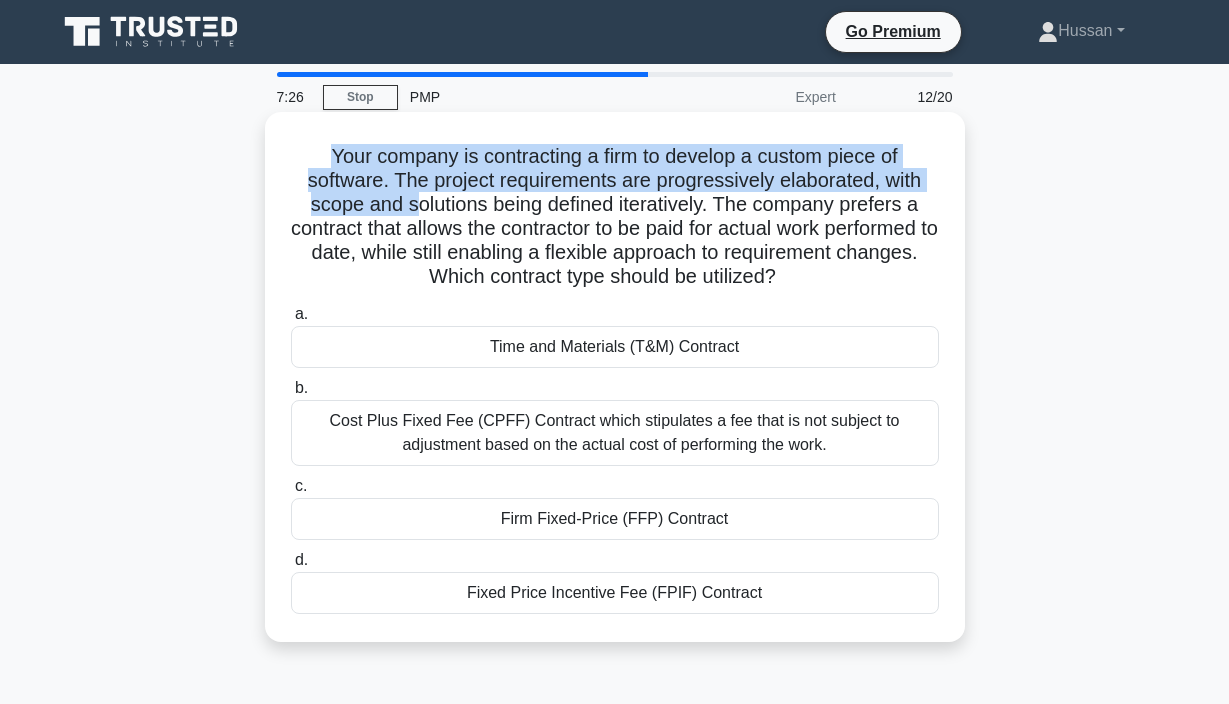 drag, startPoint x: 448, startPoint y: 251, endPoint x: 495, endPoint y: 291, distance: 61.7171 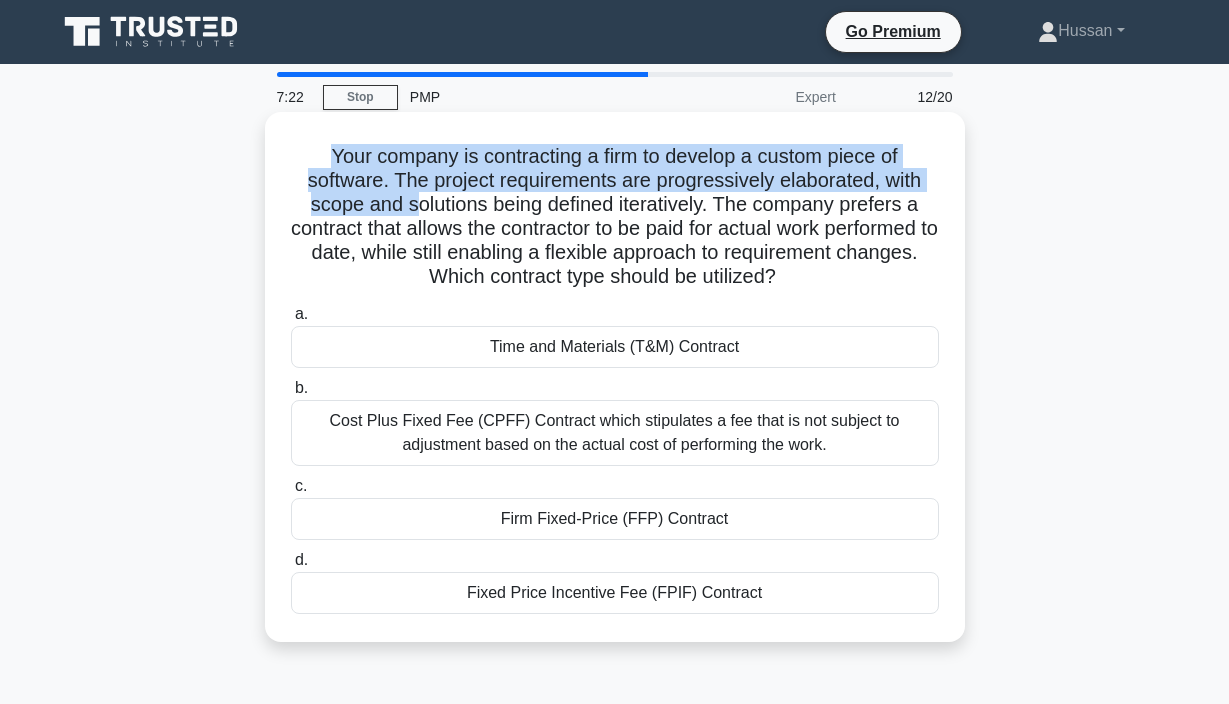 drag, startPoint x: 334, startPoint y: 156, endPoint x: 759, endPoint y: 598, distance: 613.17944 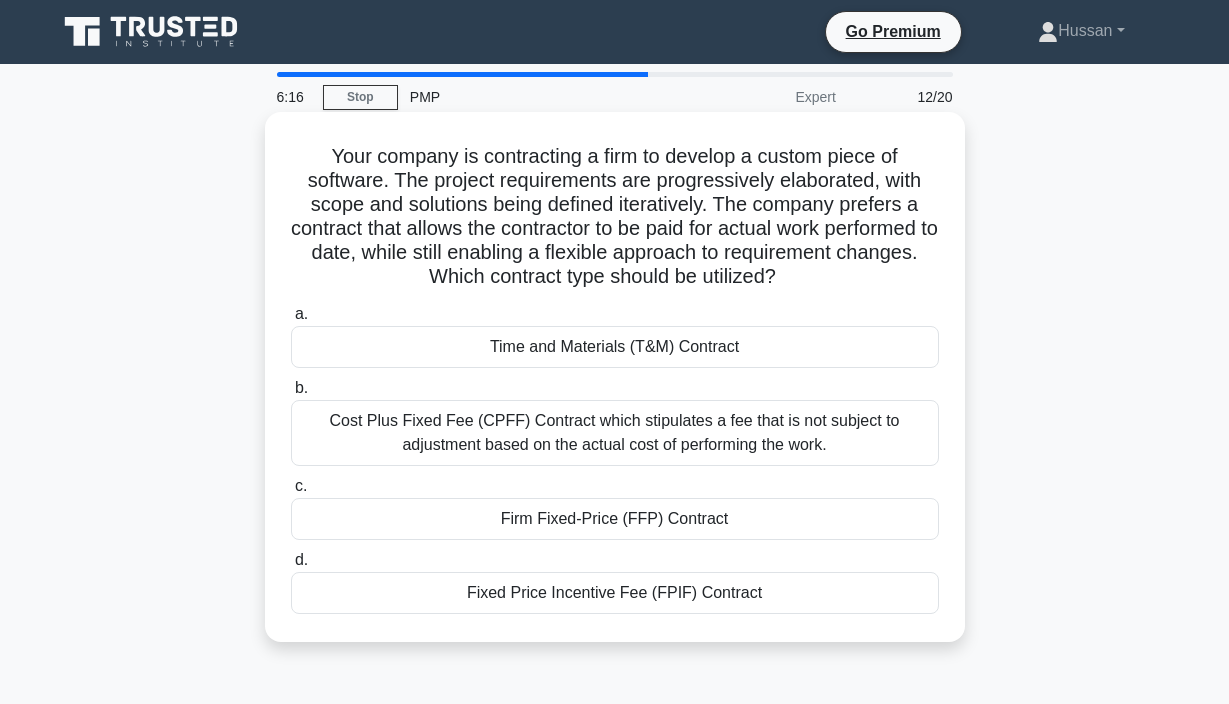 click on "Cost Plus Fixed Fee (CPFF) Contract which stipulates a fee that is not subject to adjustment based on the actual cost of performing the work." at bounding box center [615, 433] 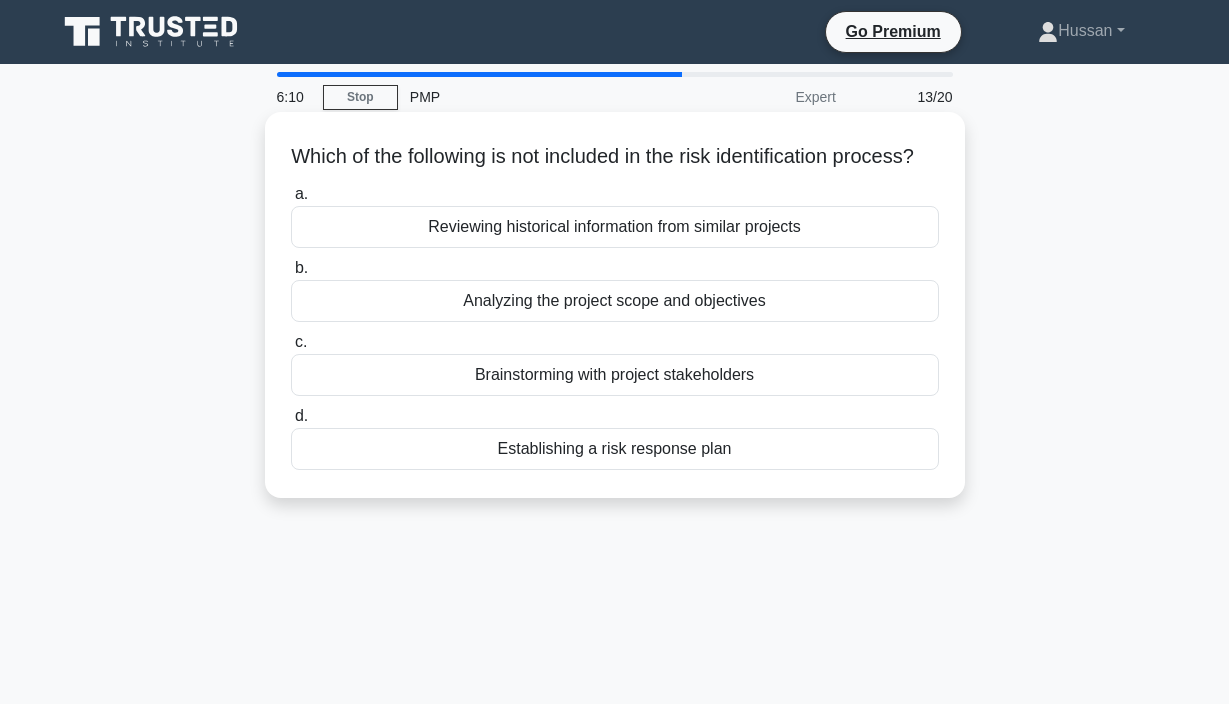 drag, startPoint x: 299, startPoint y: 159, endPoint x: 765, endPoint y: 517, distance: 587.63934 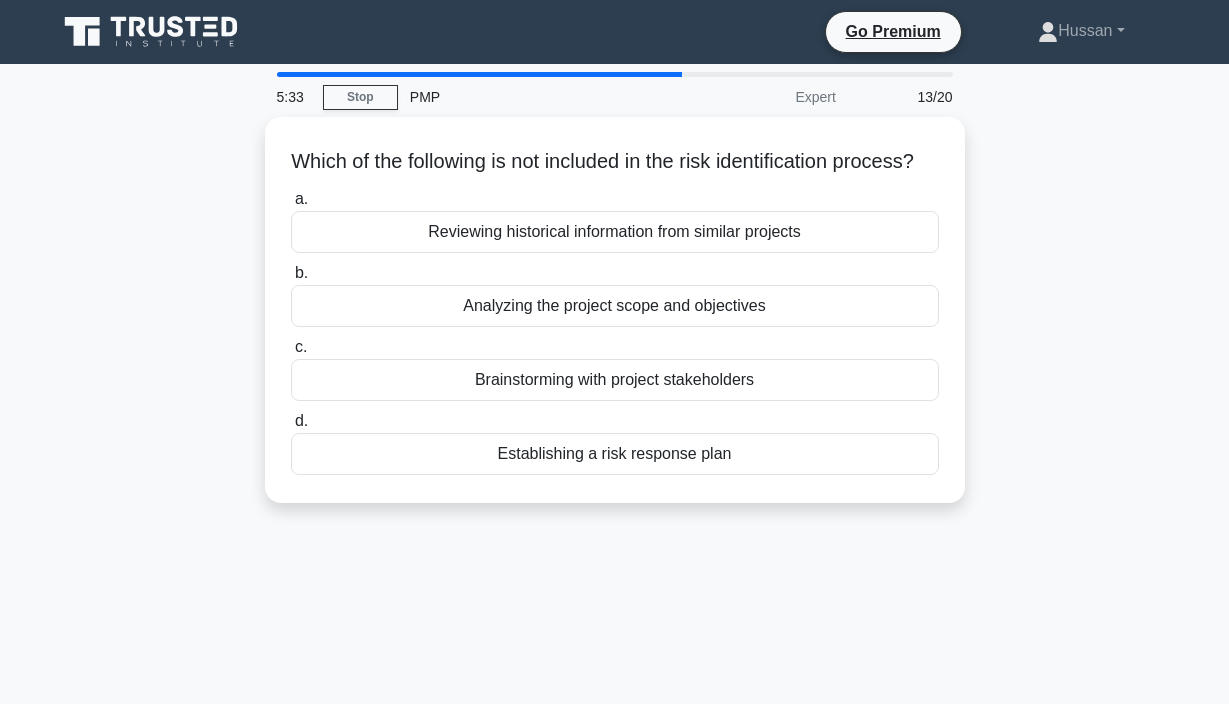 click on "5:33
Stop
PMP
Expert
13/20
Which of the following is not included in the risk identification process?
.spinner_0XTQ{transform-origin:center;animation:spinner_y6GP .75s linear infinite}@keyframes spinner_y6GP{100%{transform:rotate(360deg)}}
a.
b. c. d." at bounding box center [615, 572] 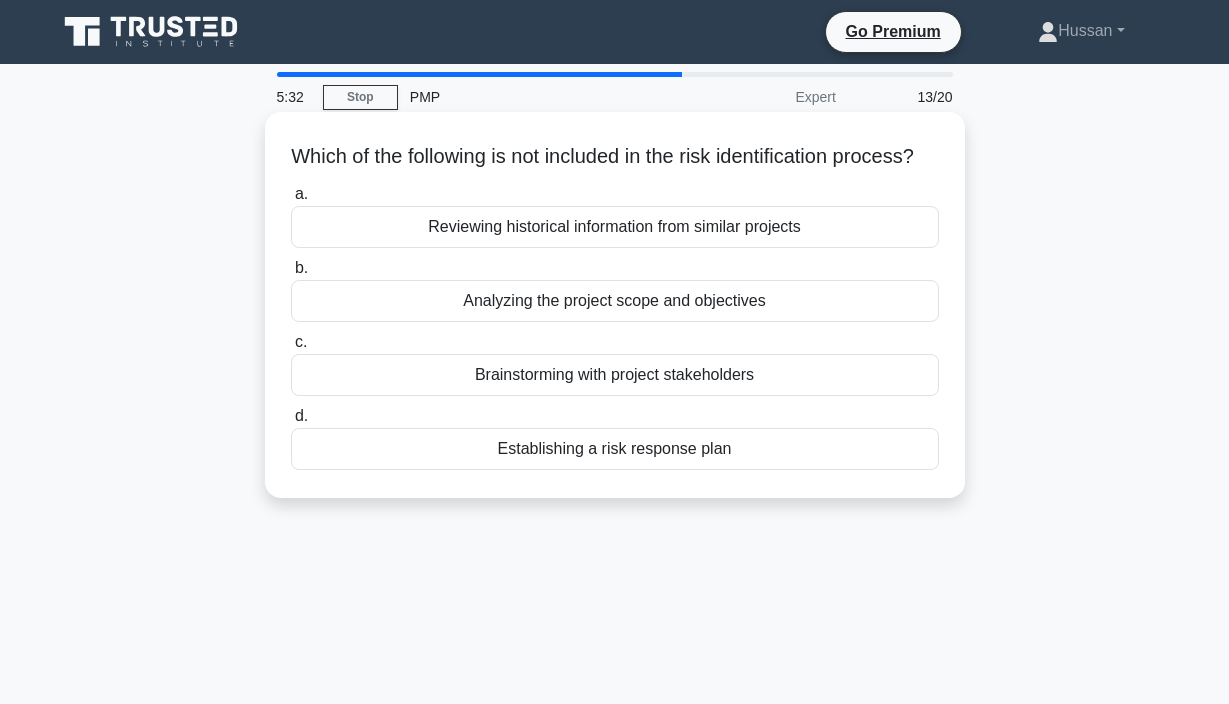 click on "Establishing a risk response plan" at bounding box center (615, 449) 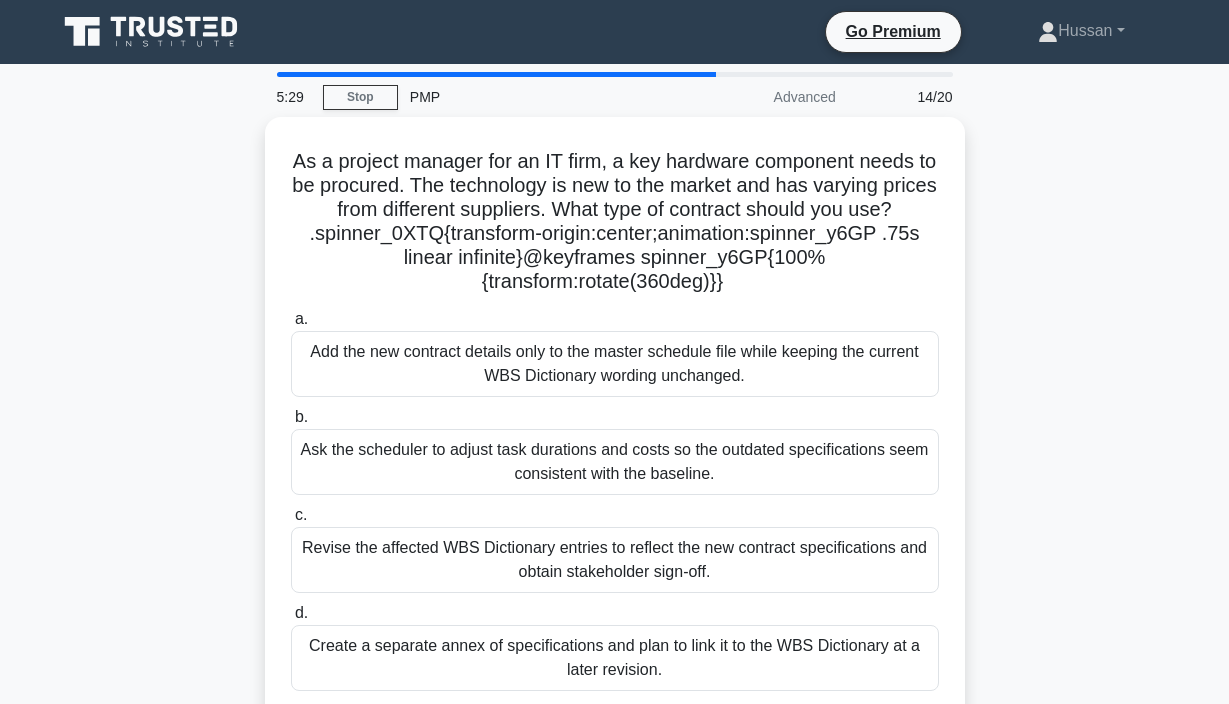 scroll, scrollTop: 27, scrollLeft: 0, axis: vertical 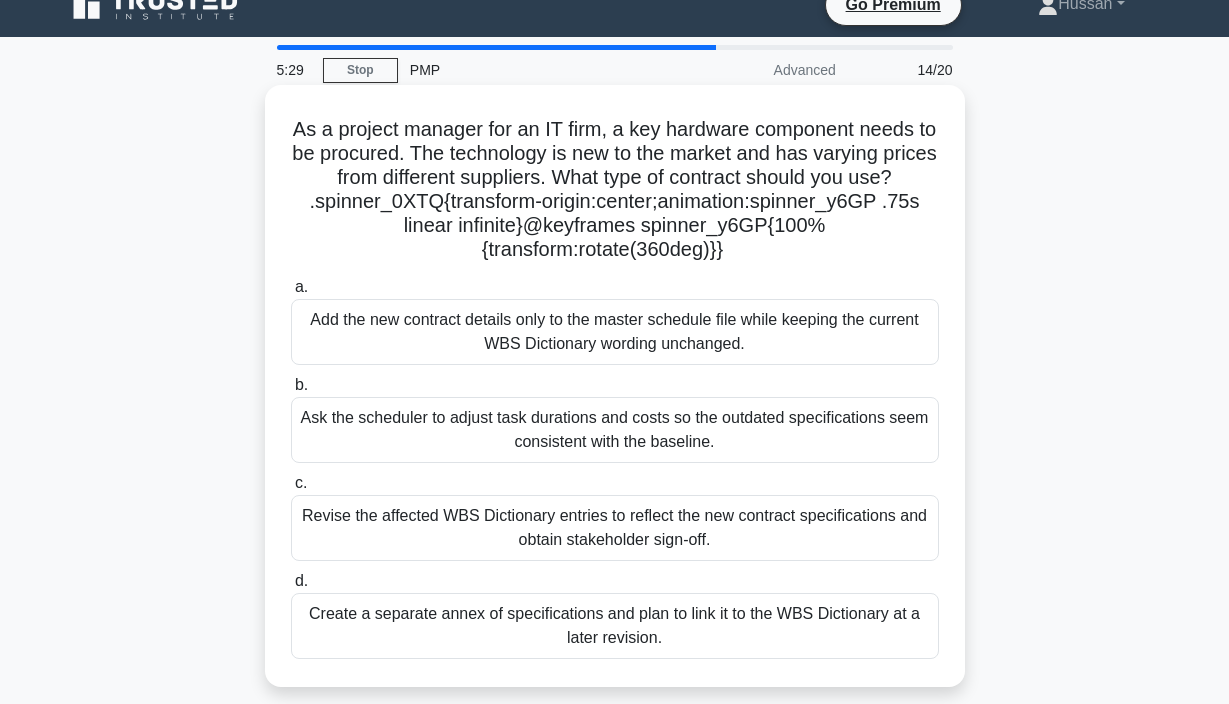drag, startPoint x: 319, startPoint y: 158, endPoint x: 688, endPoint y: 671, distance: 631.9256 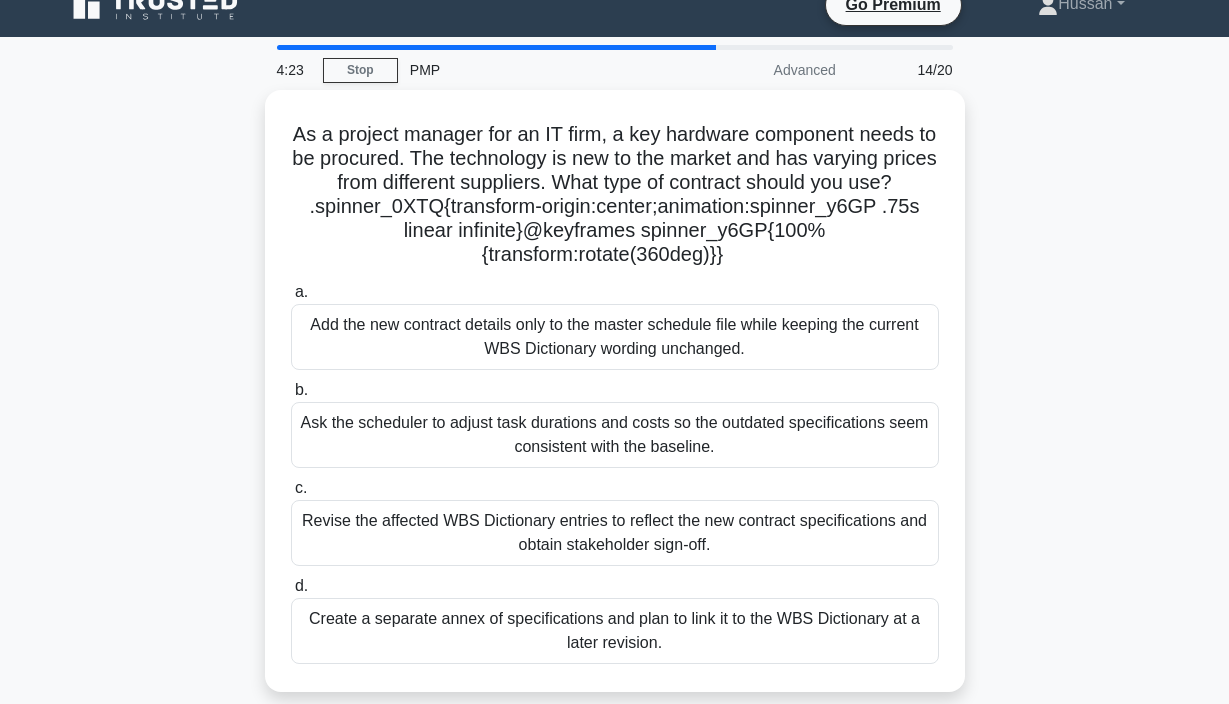 click on "During construction of a new urban rail line, the procurement team negotiates revised steel-girder tolerances and updates all vendor contracts. A week later, the scheduler notices that the WBS Dictionary still cites the original tolerances, causing conflicting scope references in upcoming status reports. As project manager, which action best resolves the inconsistency while safeguarding scope clarity?
.spinner_0XTQ{transform-origin:center;animation:spinner_y6GP .75s linear infinite}@keyframes spinner_y6GP{100%{transform:rotate(360deg)}}
a.
b. c." at bounding box center (615, 403) 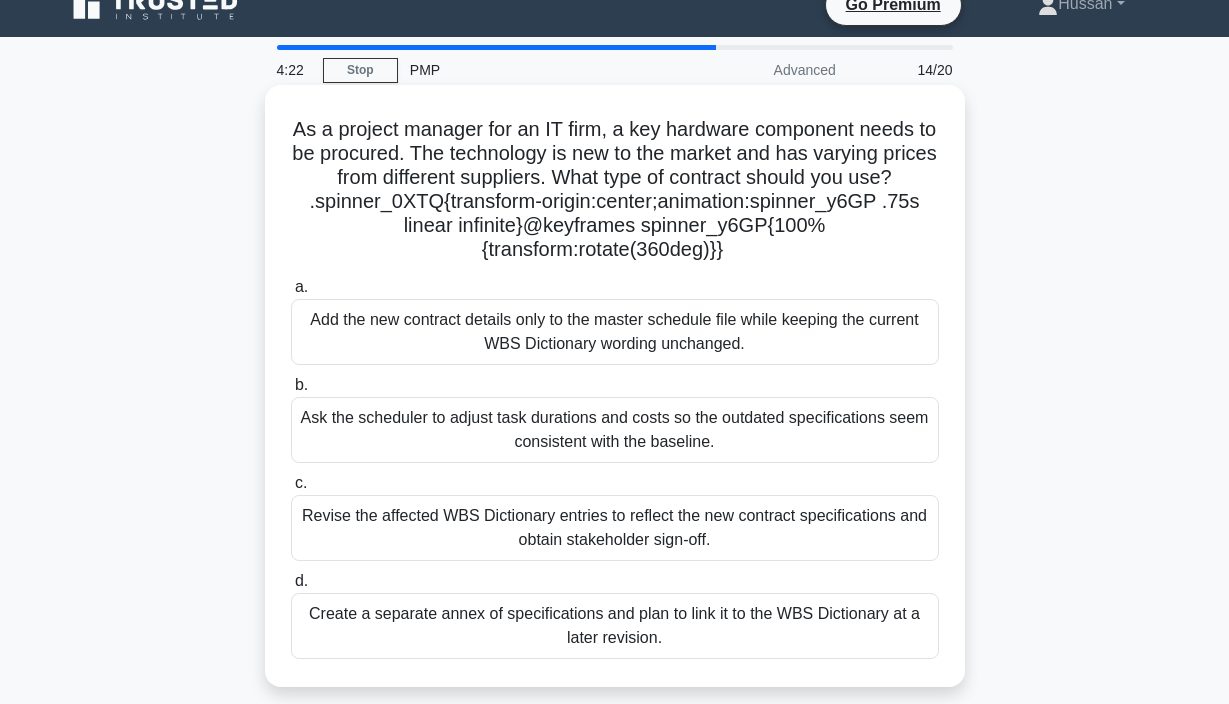 click on "Revise the affected WBS Dictionary entries to reflect the new contract specifications and obtain stakeholder sign-off." at bounding box center [615, 528] 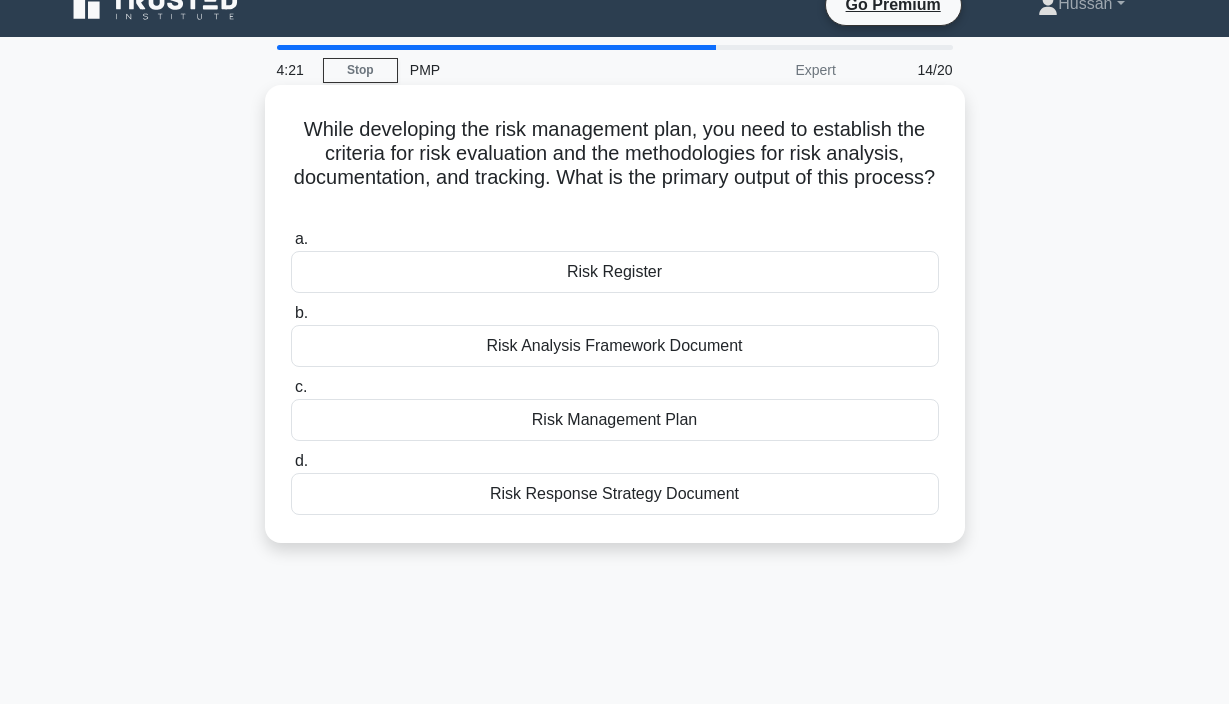 scroll, scrollTop: 0, scrollLeft: 0, axis: both 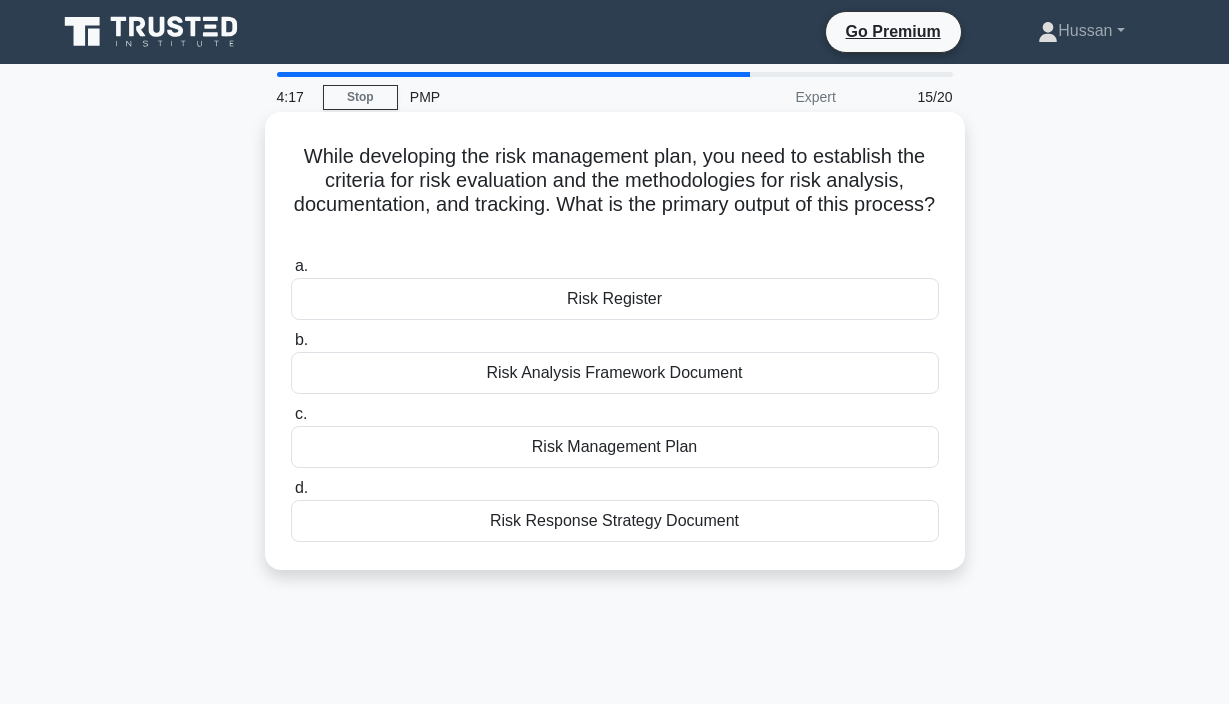 drag, startPoint x: 307, startPoint y: 154, endPoint x: 725, endPoint y: 538, distance: 567.609 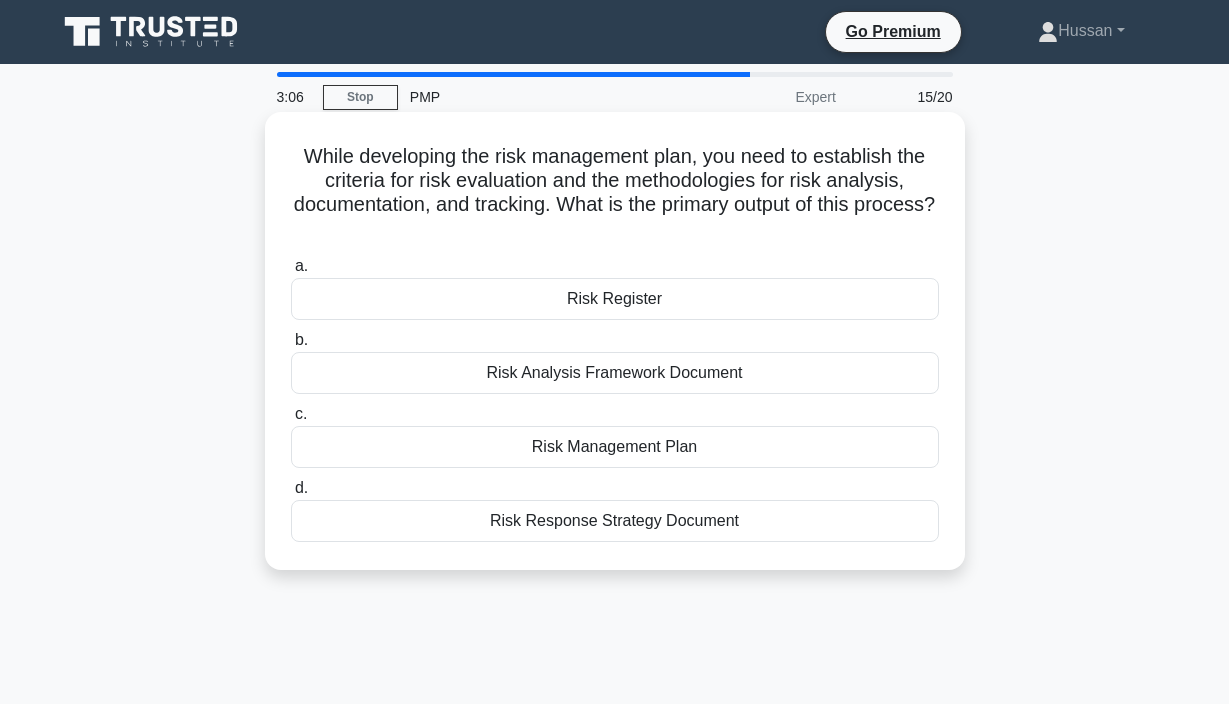 click on "Risk Management Plan" at bounding box center (615, 447) 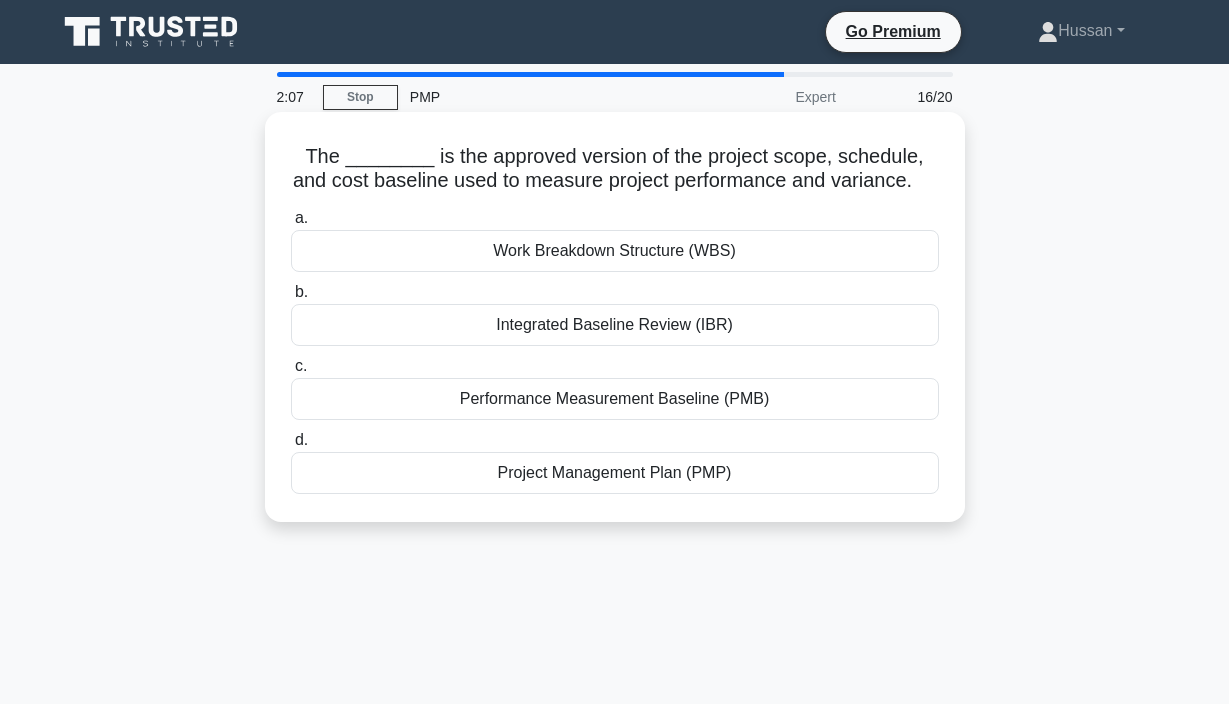 click on "Performance Measurement Baseline (PMB)" at bounding box center [615, 399] 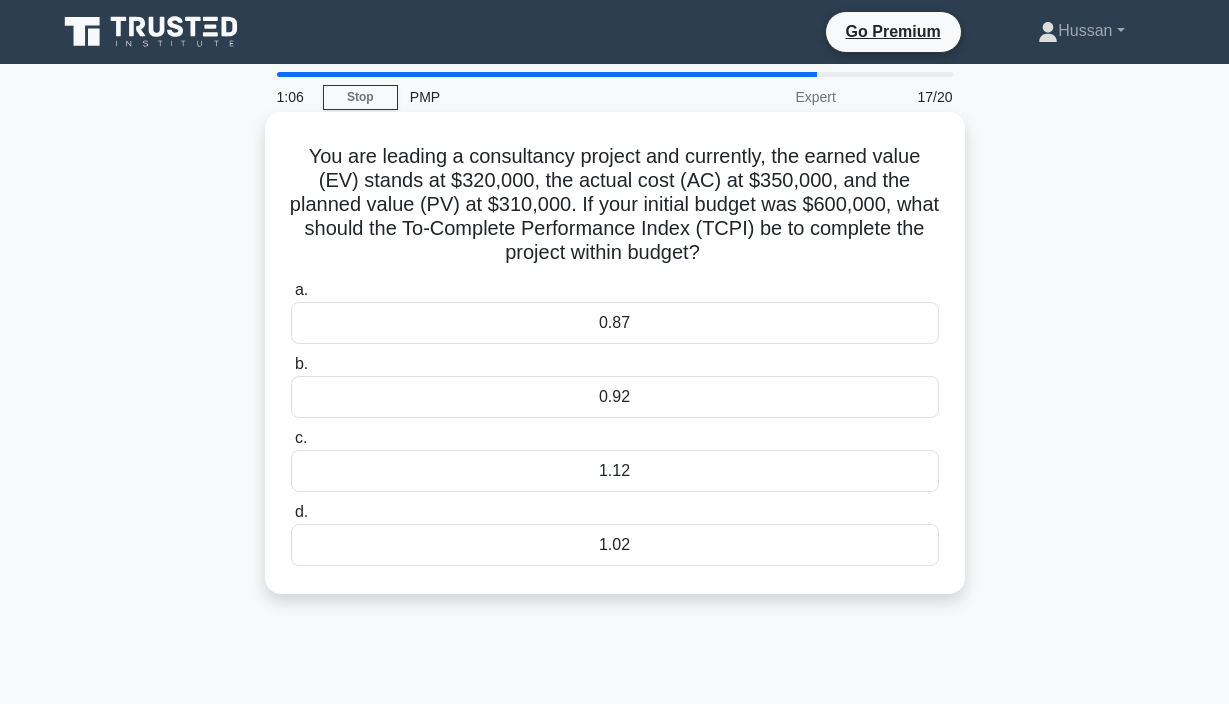 click on "1.12" at bounding box center (615, 471) 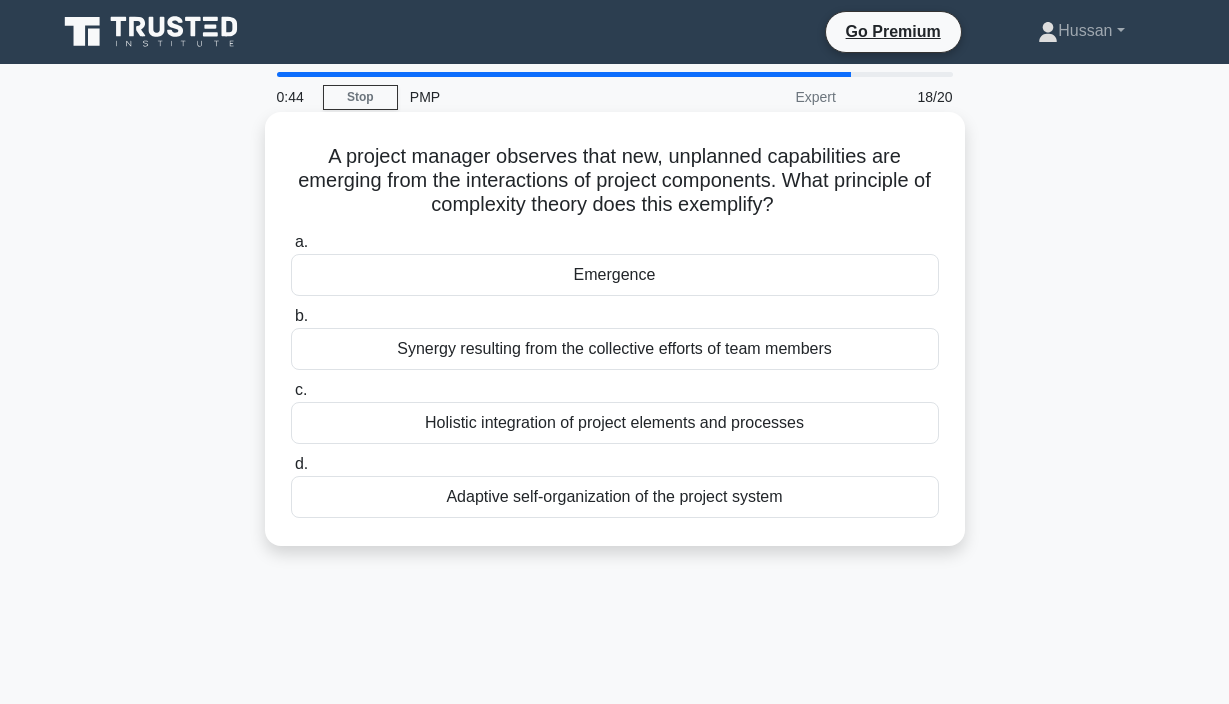 drag, startPoint x: 327, startPoint y: 160, endPoint x: 764, endPoint y: 511, distance: 560.5087 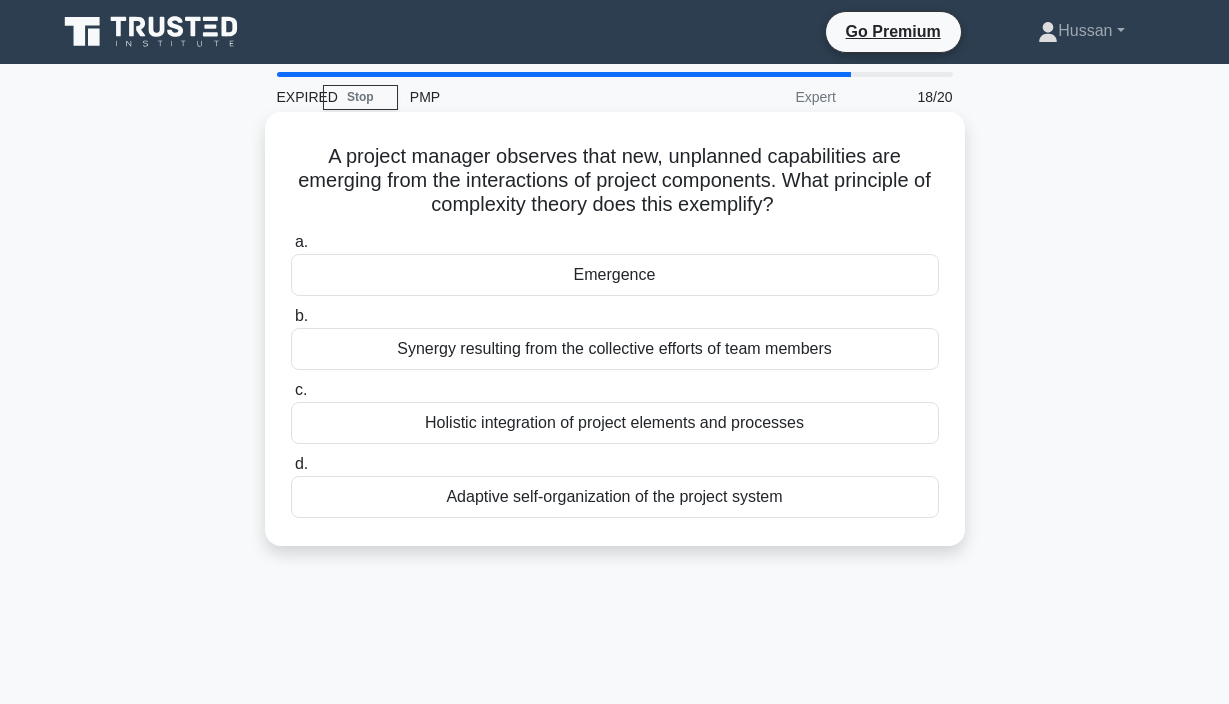 click on "Synergy resulting from the collective efforts of team members" at bounding box center [615, 349] 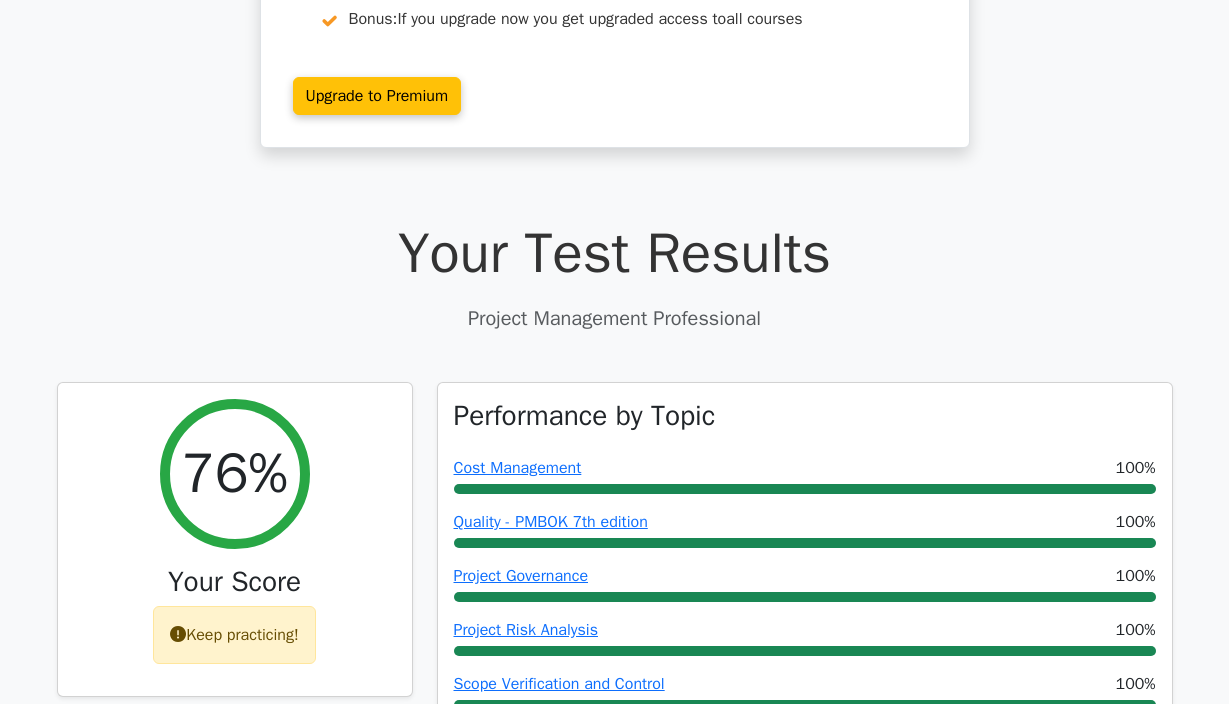 scroll, scrollTop: 414, scrollLeft: 0, axis: vertical 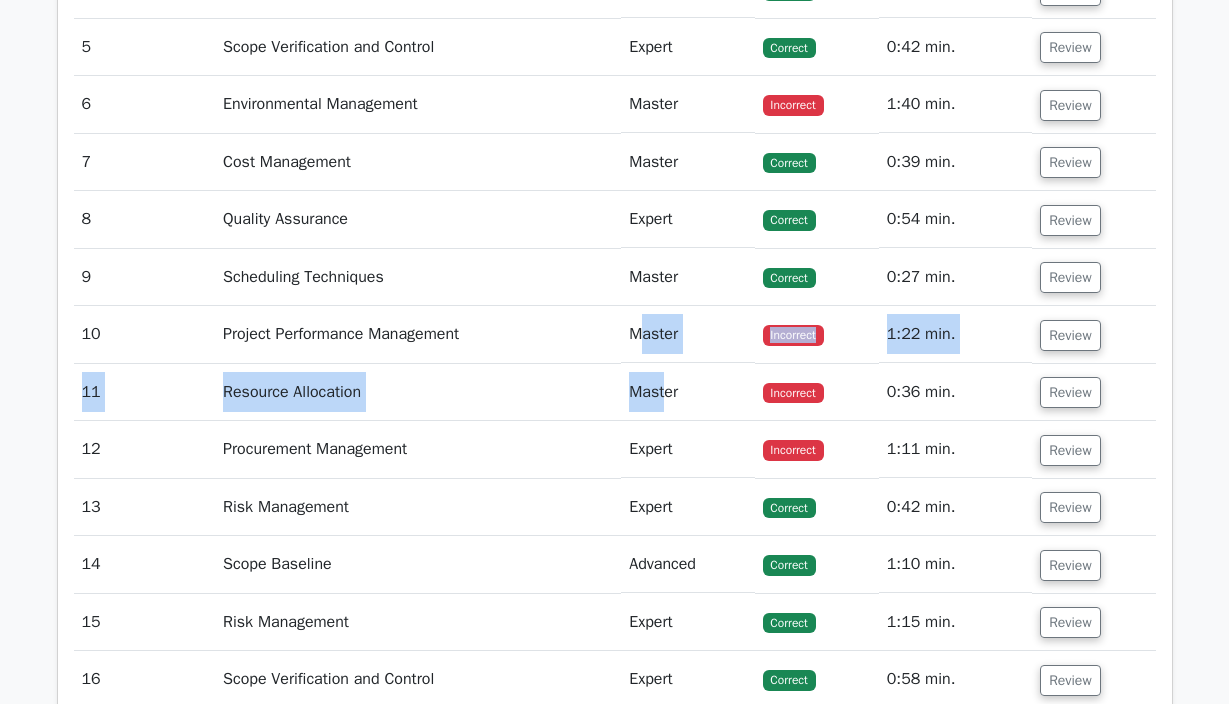 drag, startPoint x: 663, startPoint y: 366, endPoint x: 634, endPoint y: 310, distance: 63.06346 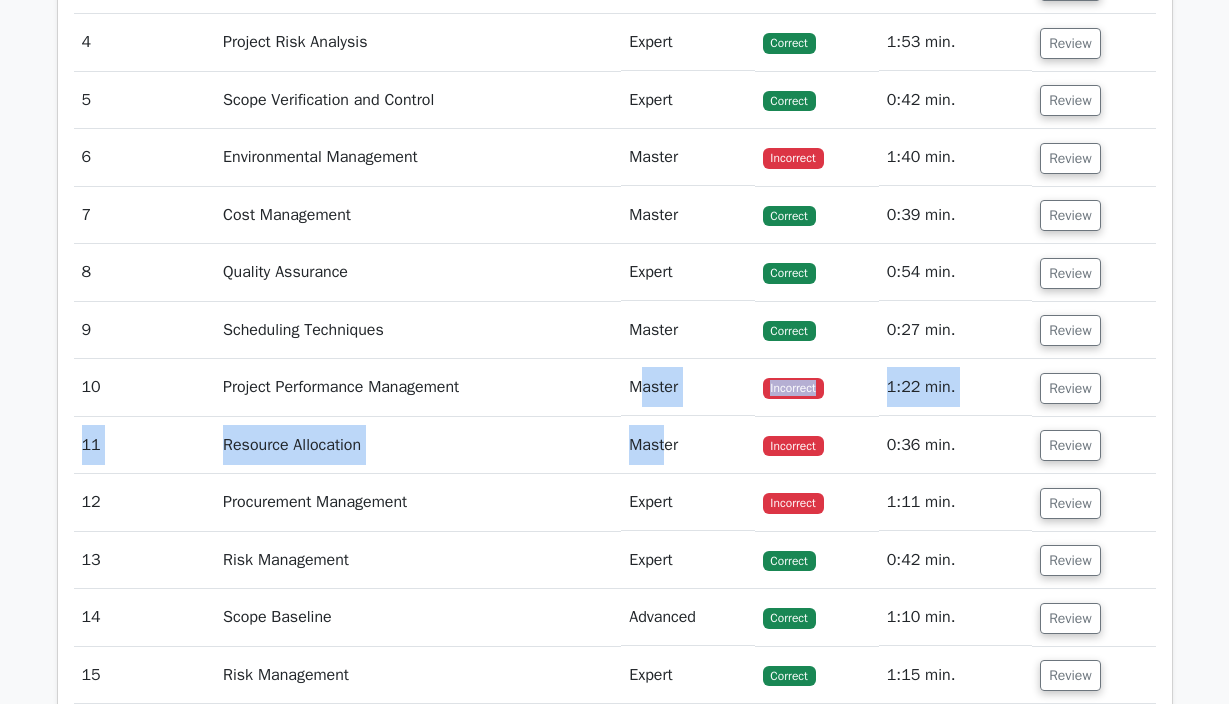 scroll, scrollTop: 3013, scrollLeft: 0, axis: vertical 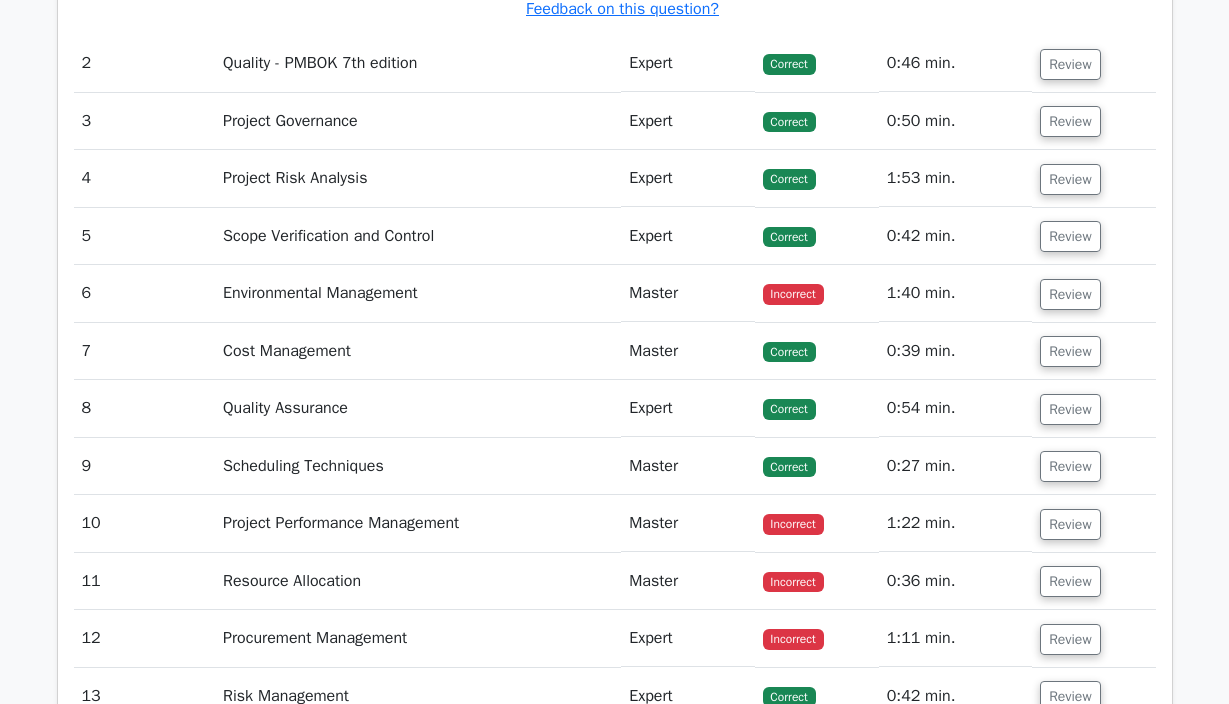 click on "Master" at bounding box center (687, 293) 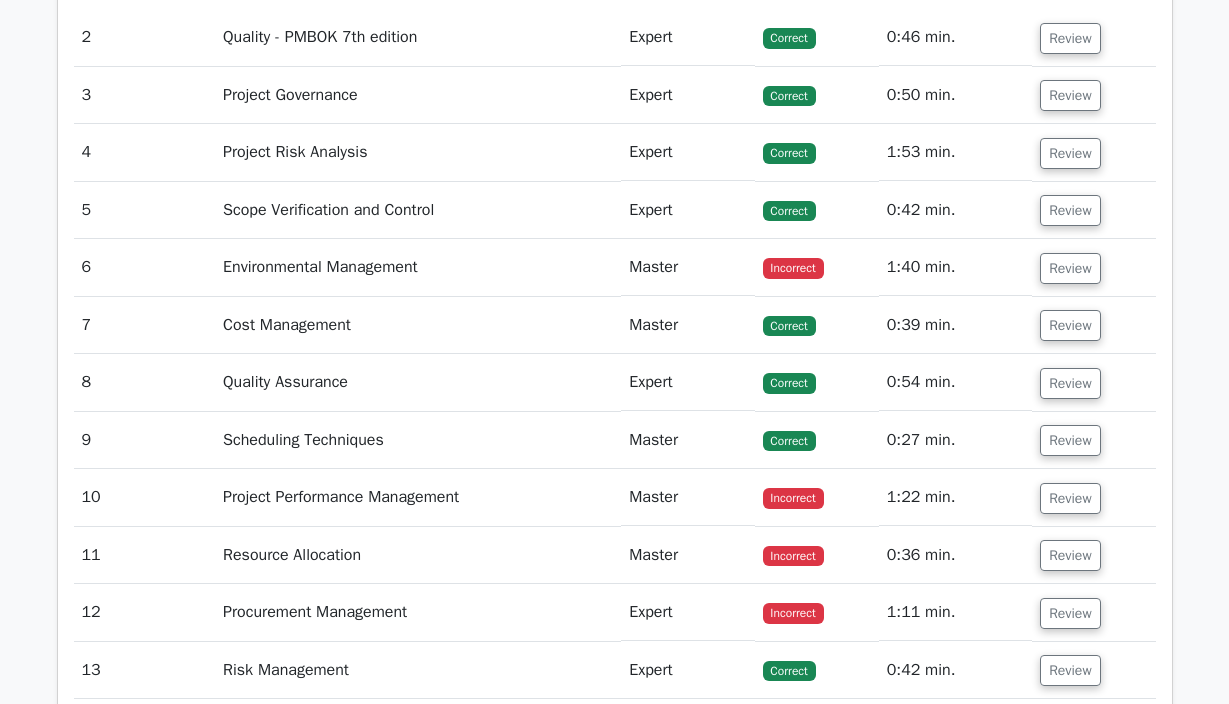 scroll, scrollTop: 2864, scrollLeft: 0, axis: vertical 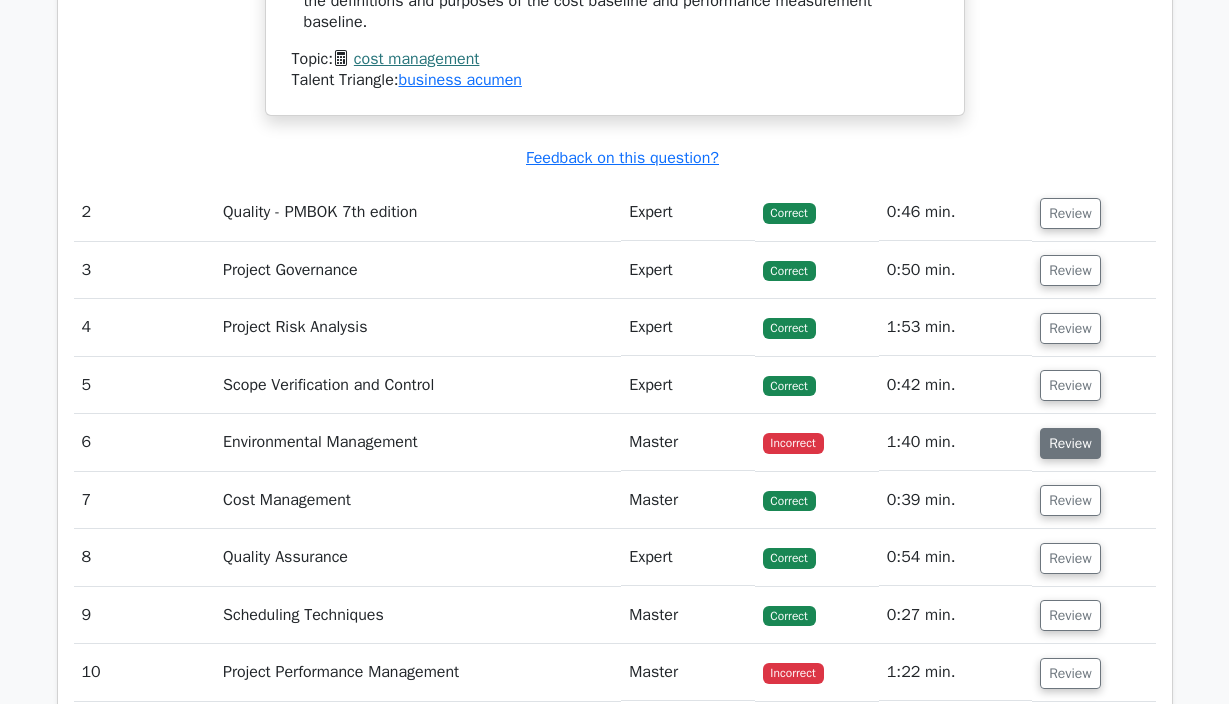click on "Review" at bounding box center (1070, 443) 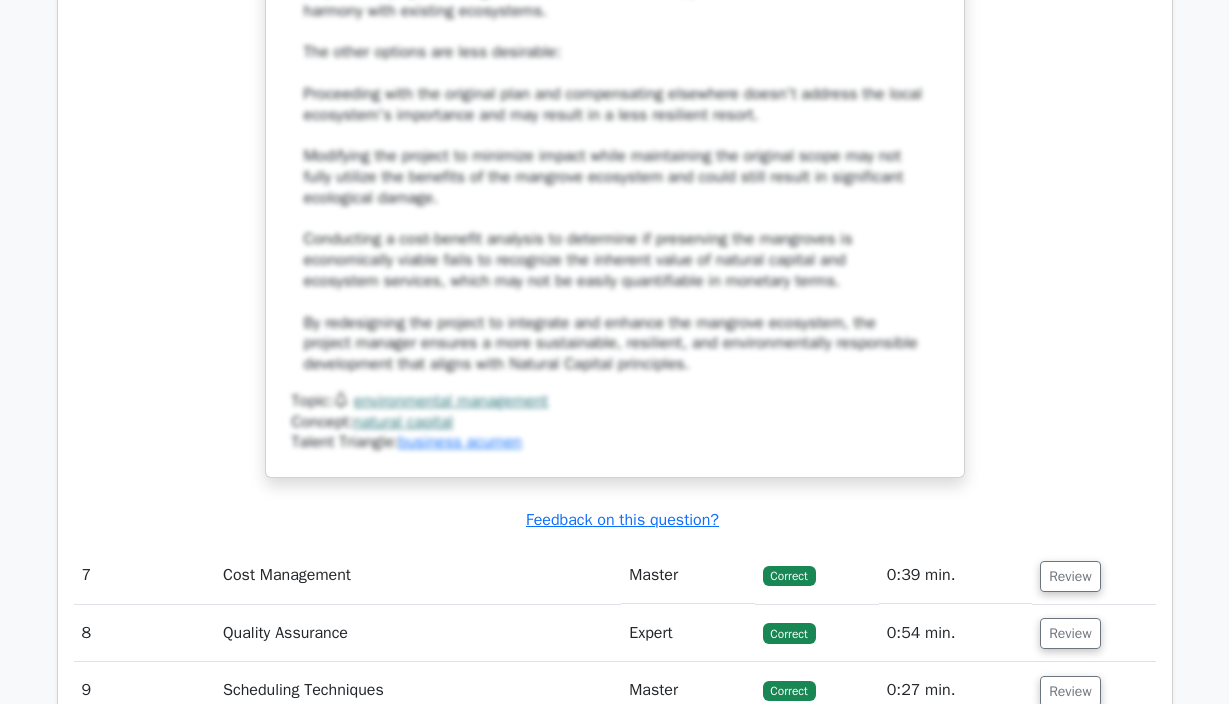 scroll, scrollTop: 4596, scrollLeft: 0, axis: vertical 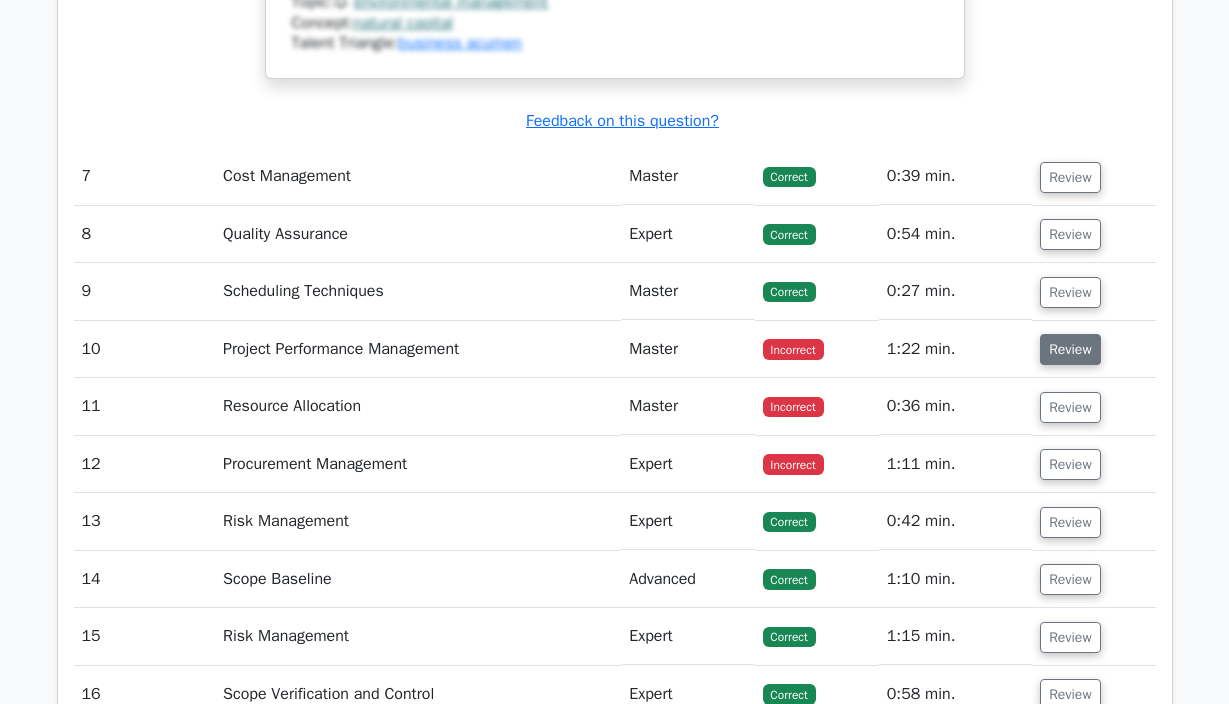 click on "Review" at bounding box center (1070, 349) 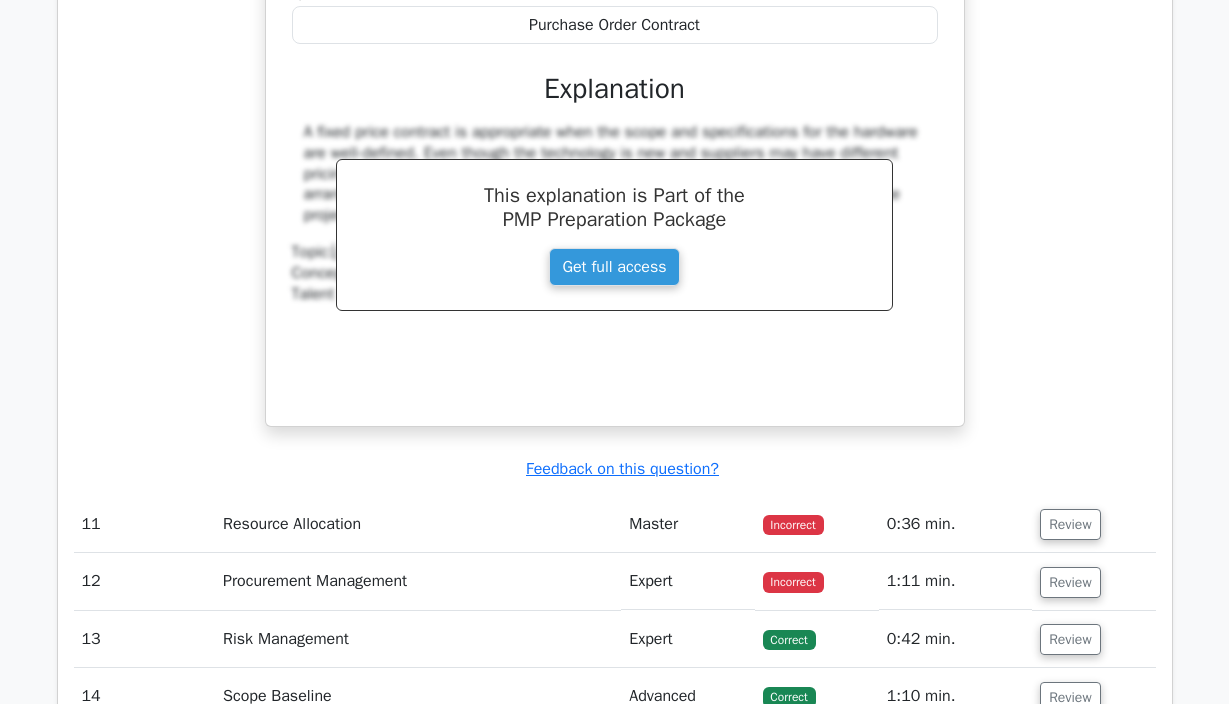 scroll, scrollTop: 5640, scrollLeft: 0, axis: vertical 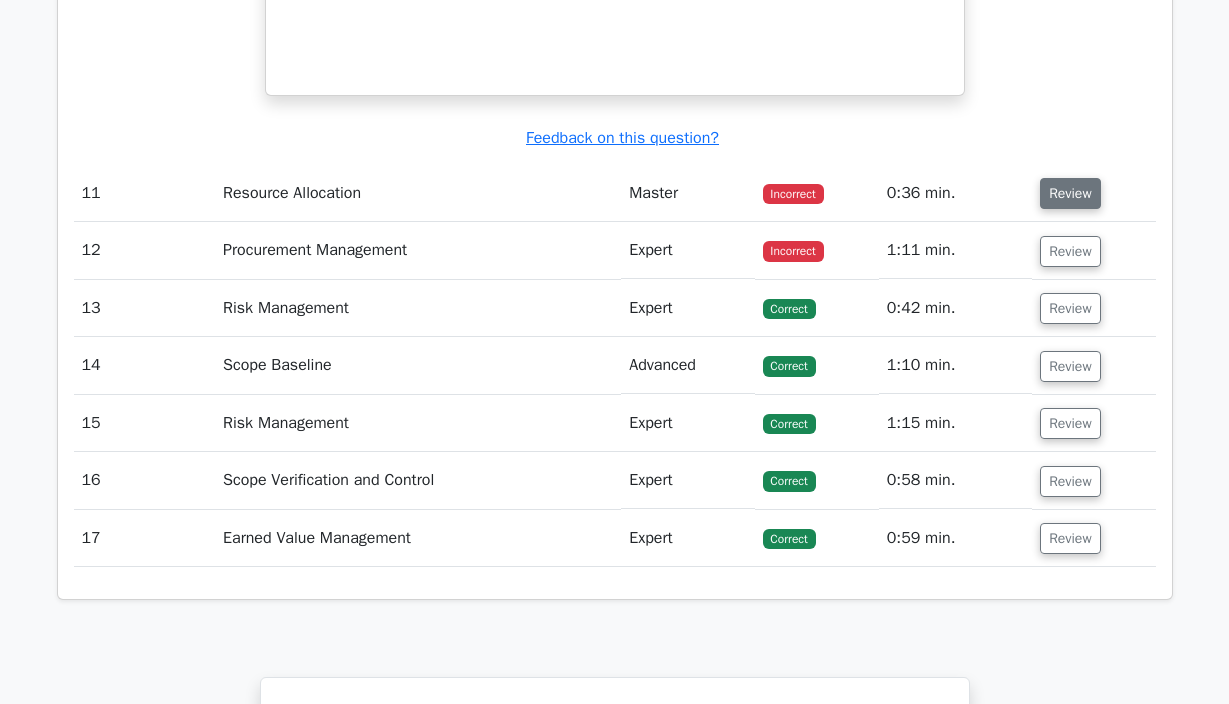click on "Review" at bounding box center (1070, 193) 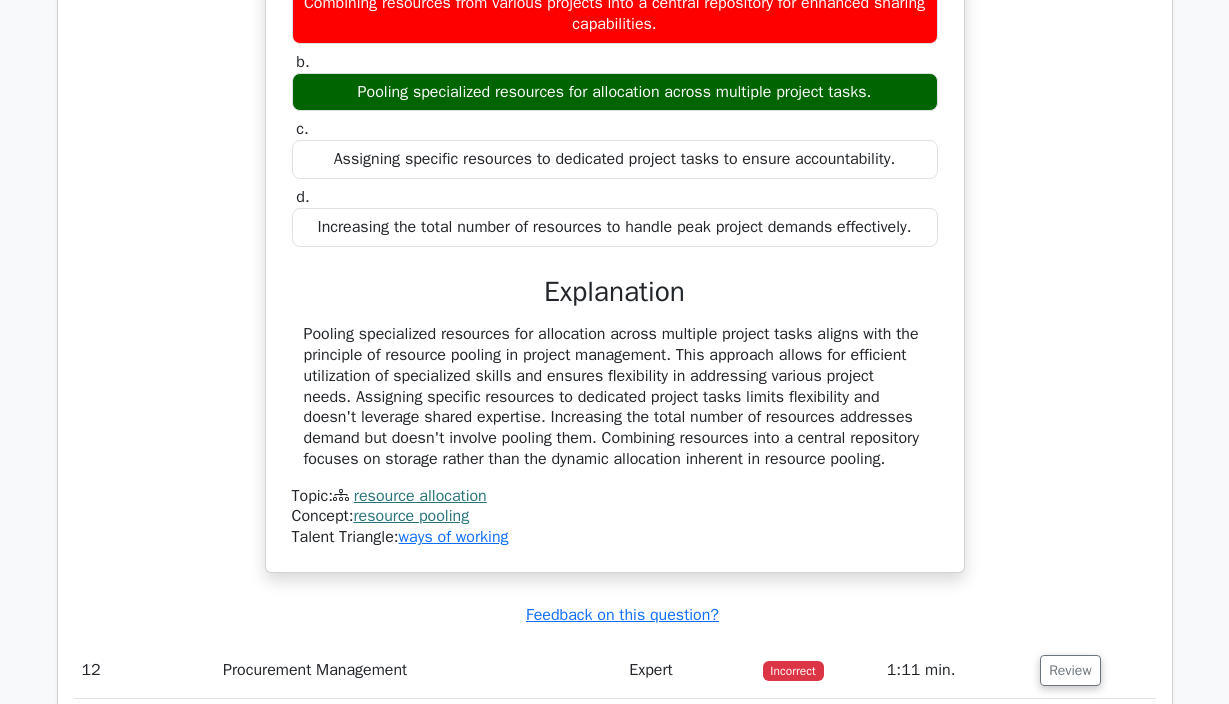 scroll, scrollTop: 6148, scrollLeft: 0, axis: vertical 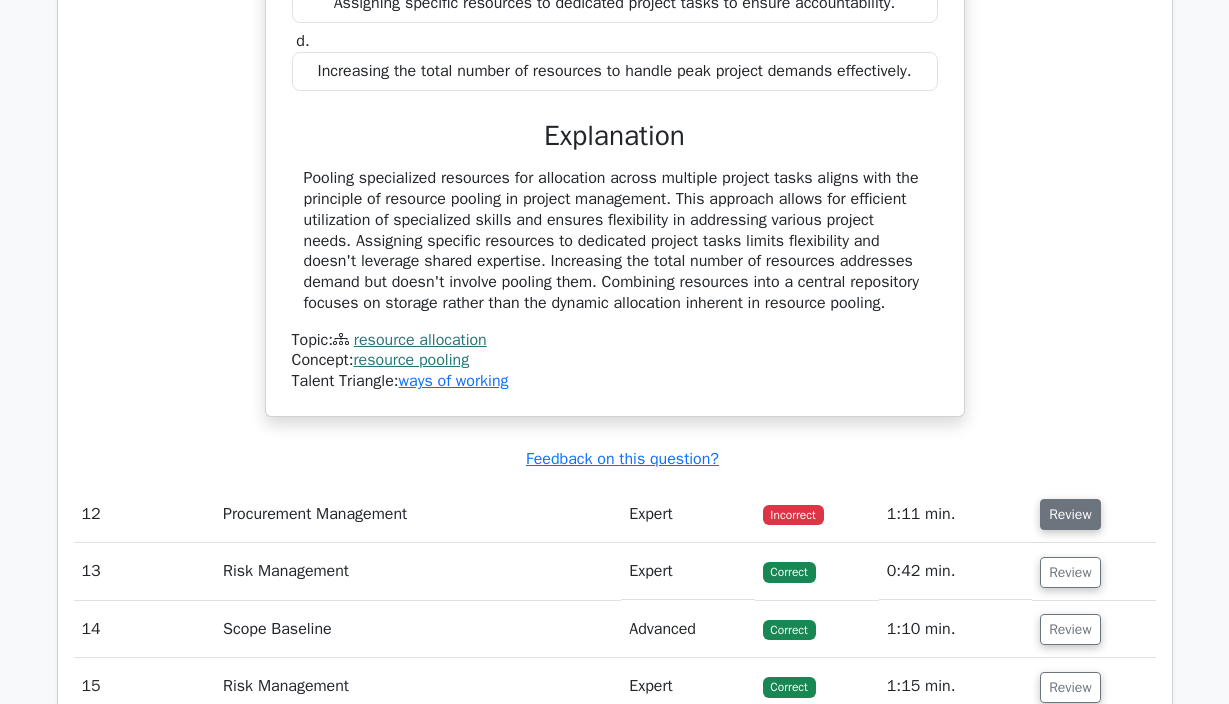 click on "Review" at bounding box center [1070, 514] 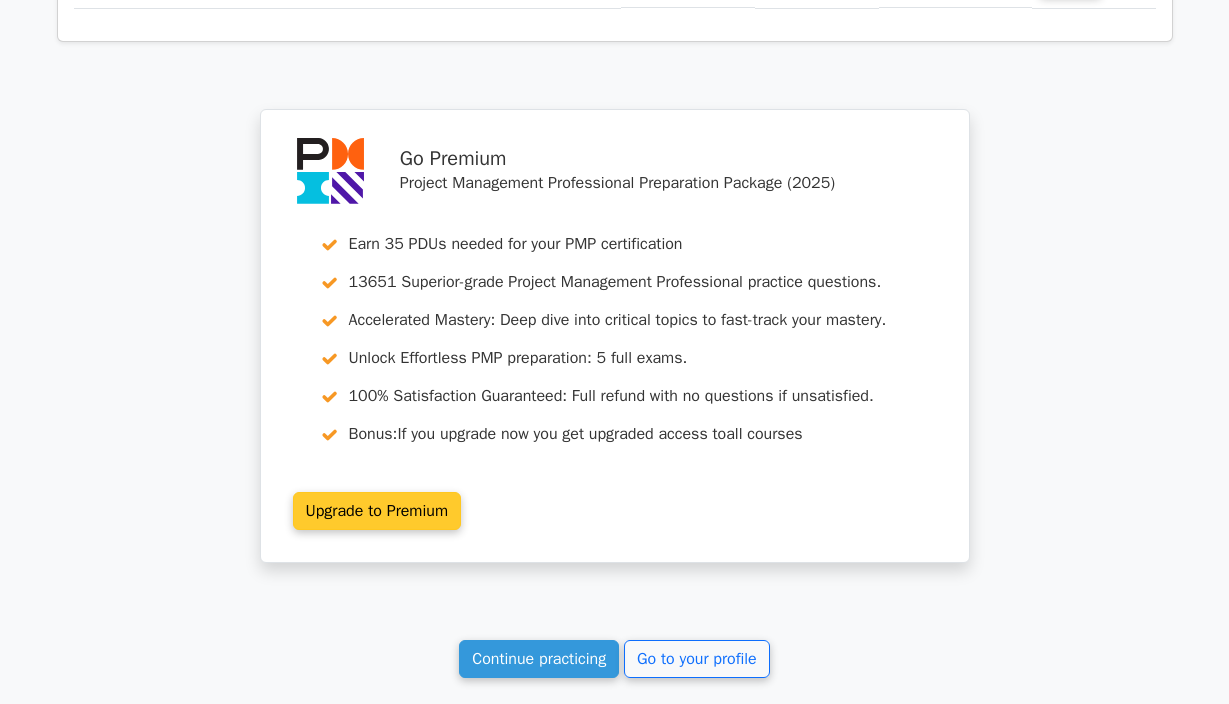 scroll, scrollTop: 8311, scrollLeft: 0, axis: vertical 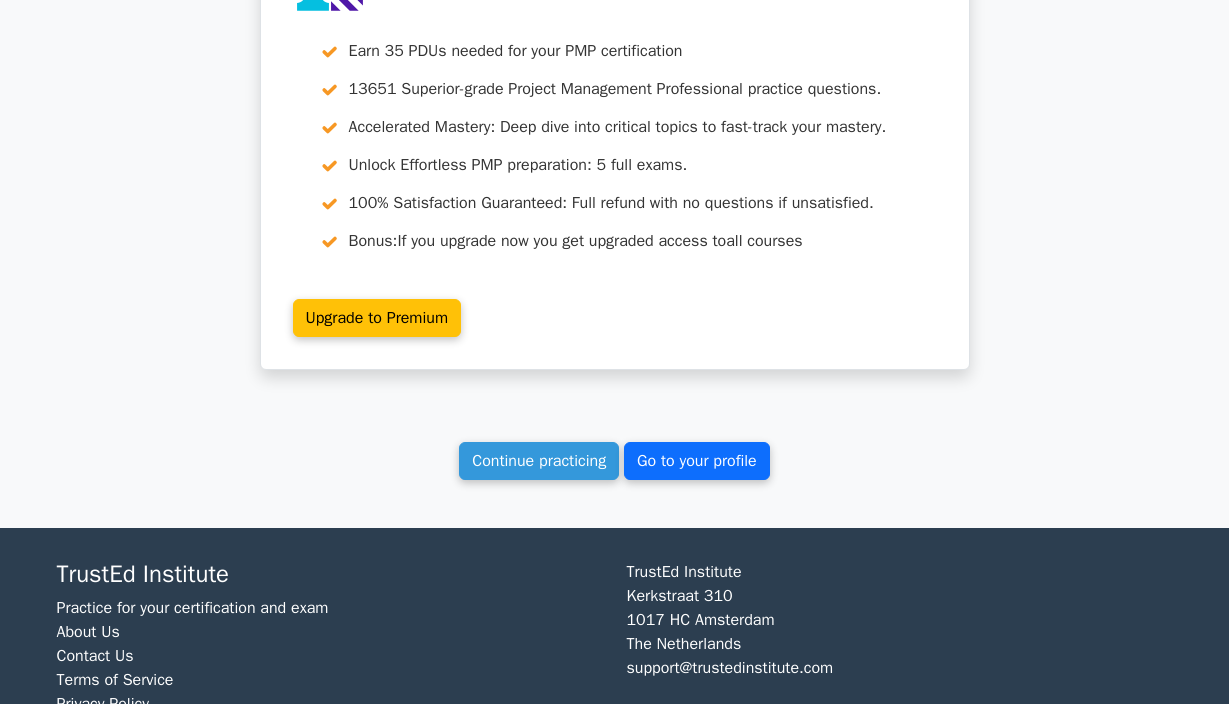 click on "Go to your profile" at bounding box center [697, 461] 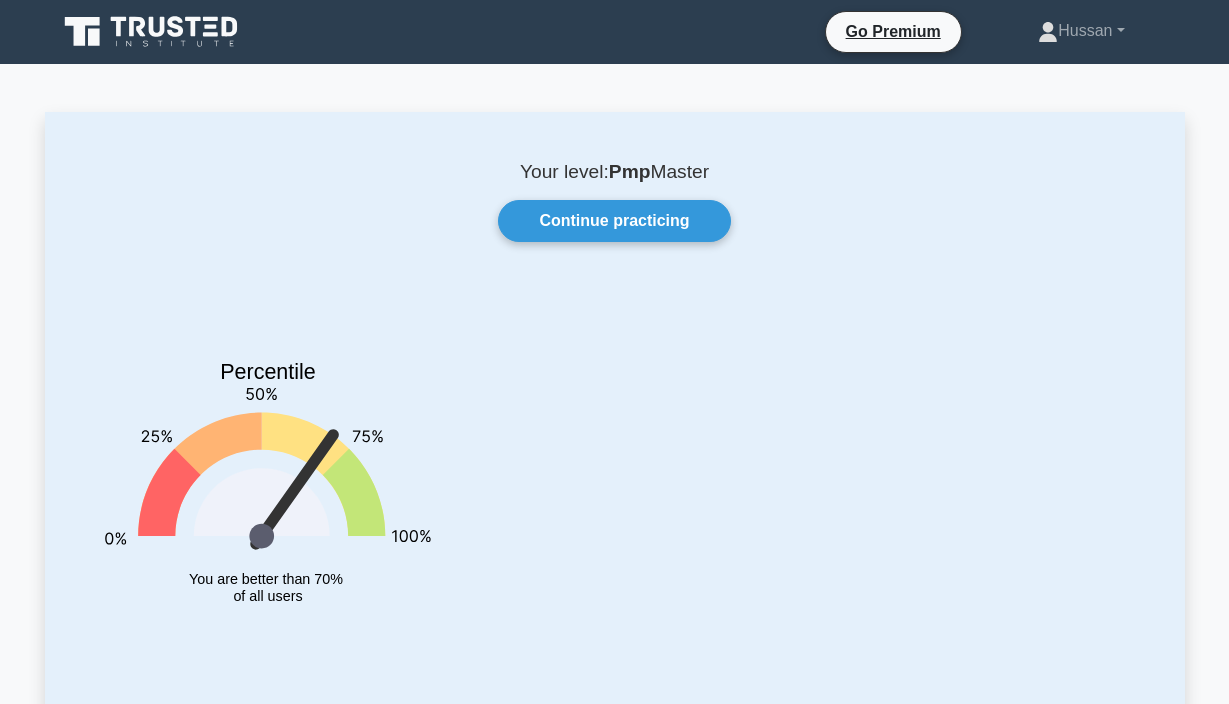 scroll, scrollTop: 0, scrollLeft: 0, axis: both 